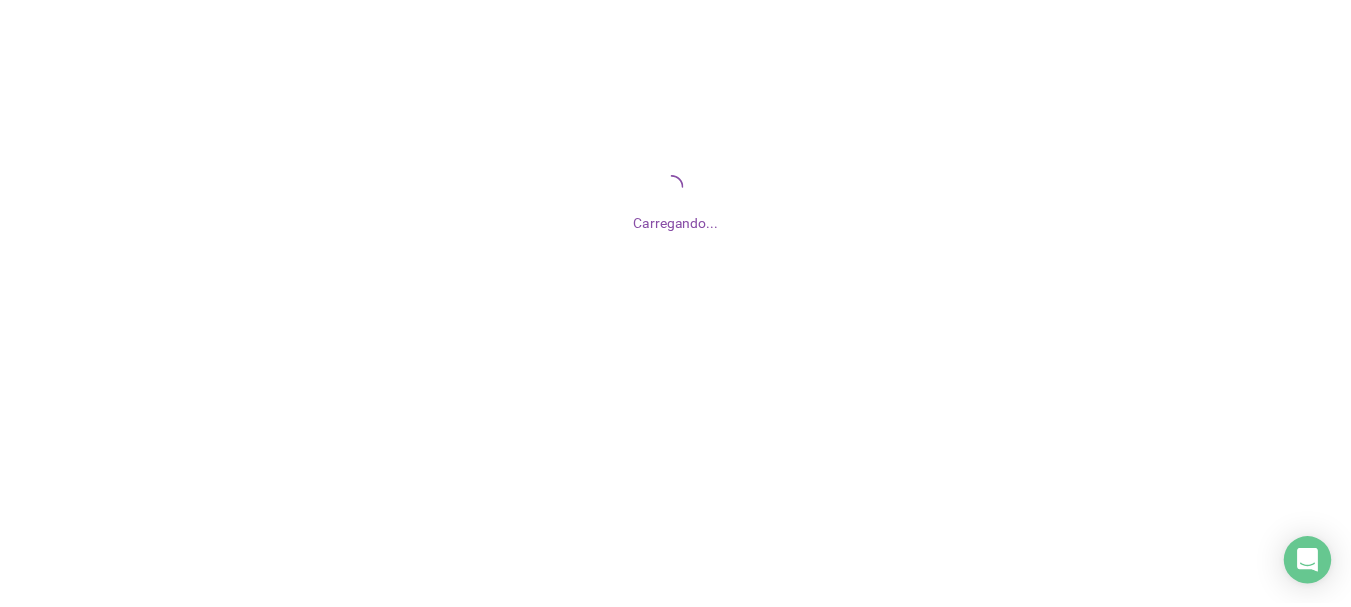 scroll, scrollTop: 0, scrollLeft: 0, axis: both 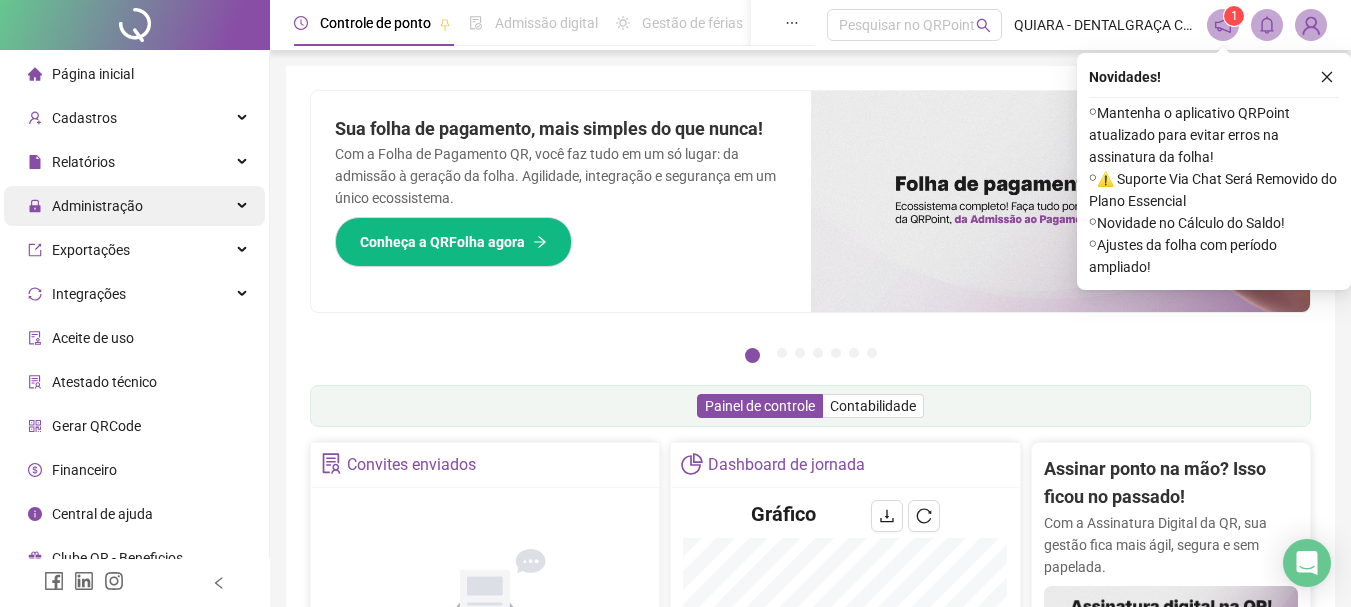 click on "Administração" at bounding box center (97, 206) 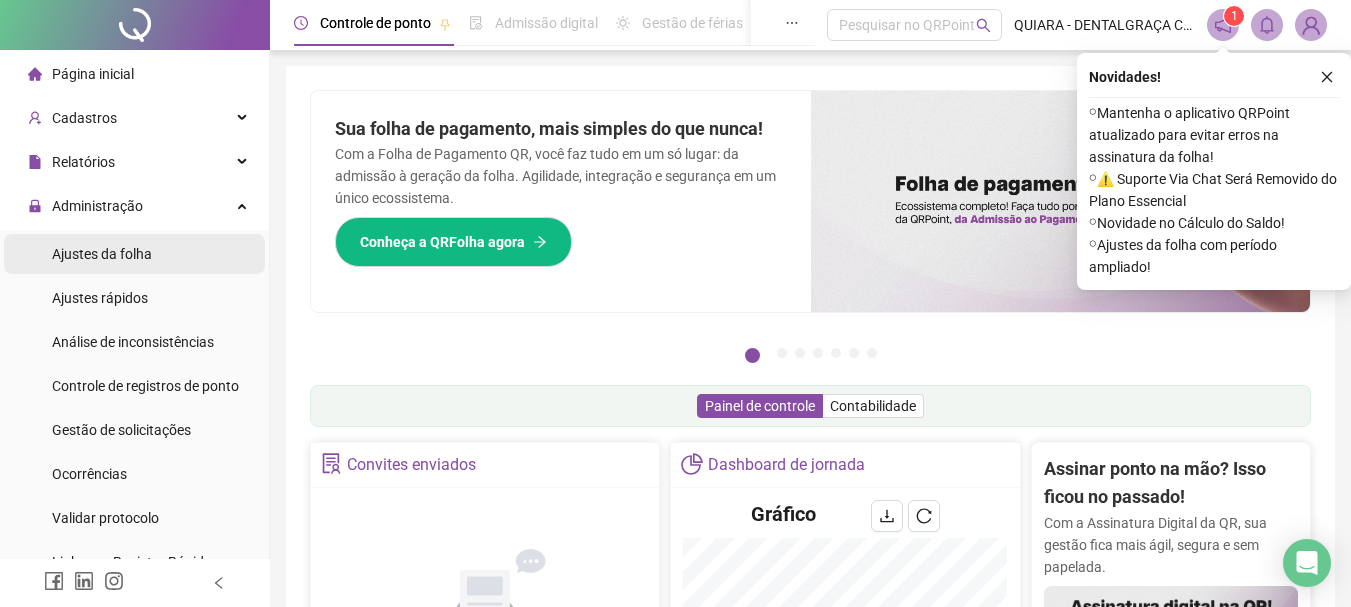 click on "Ajustes da folha" at bounding box center [102, 254] 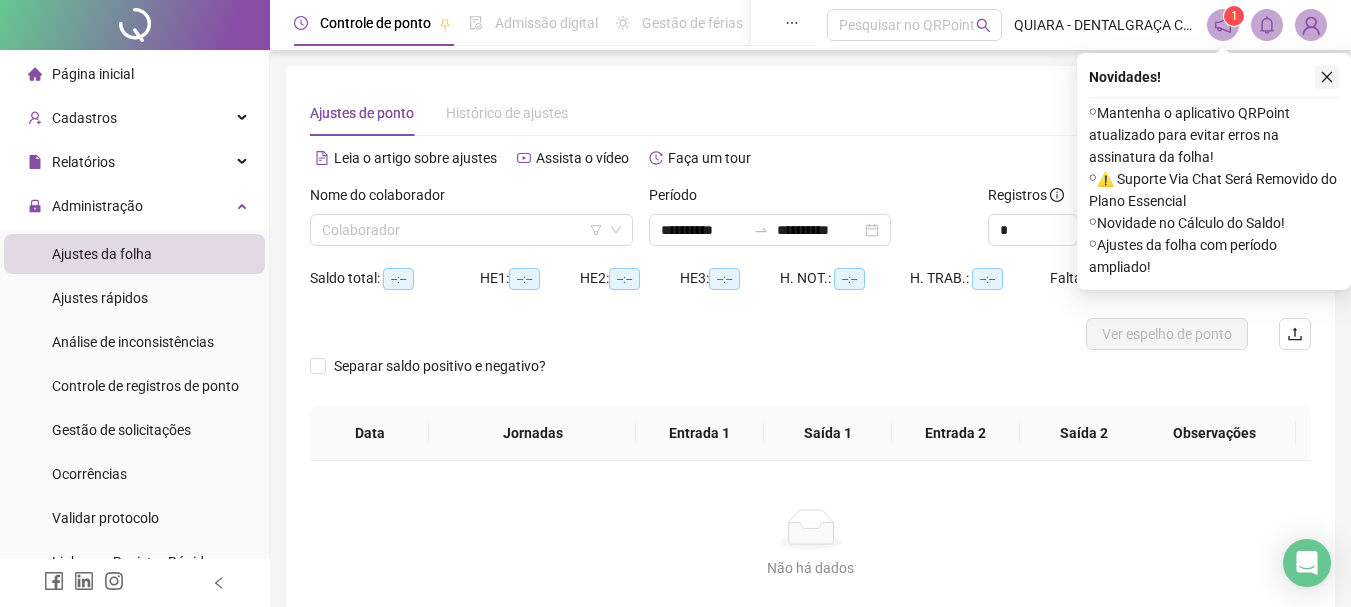click 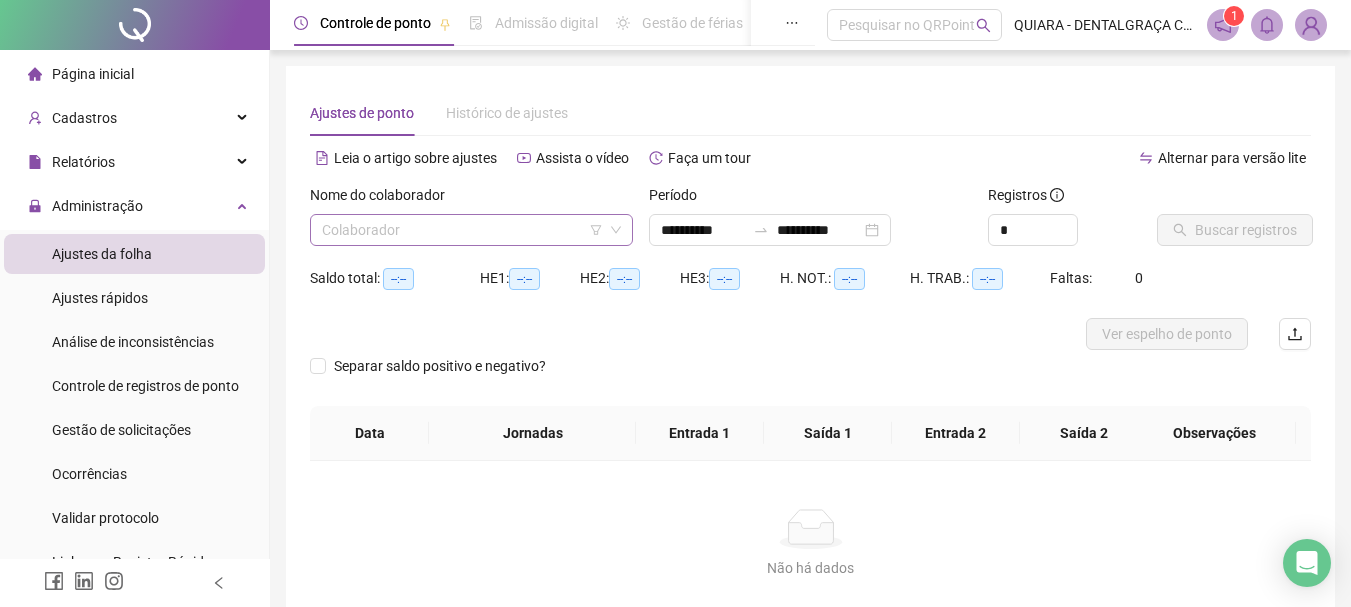 click at bounding box center (462, 230) 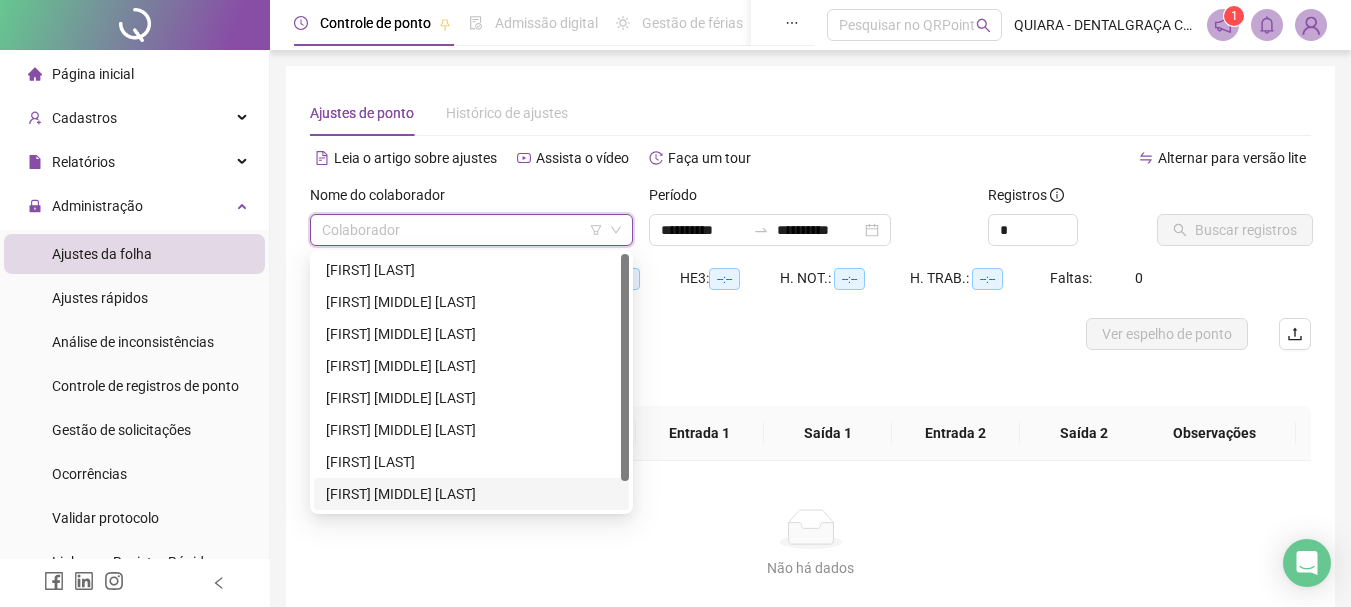 click on "[FIRST] [MIDDLE] [LAST]" at bounding box center [471, 494] 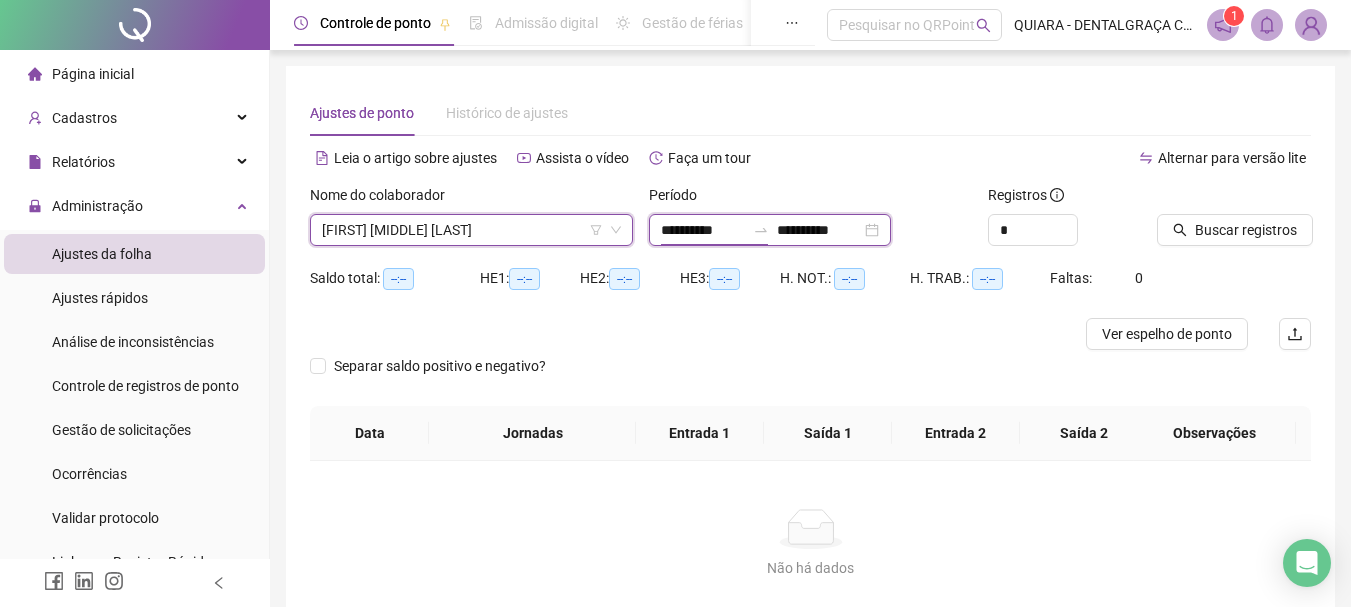 click on "**********" at bounding box center [703, 230] 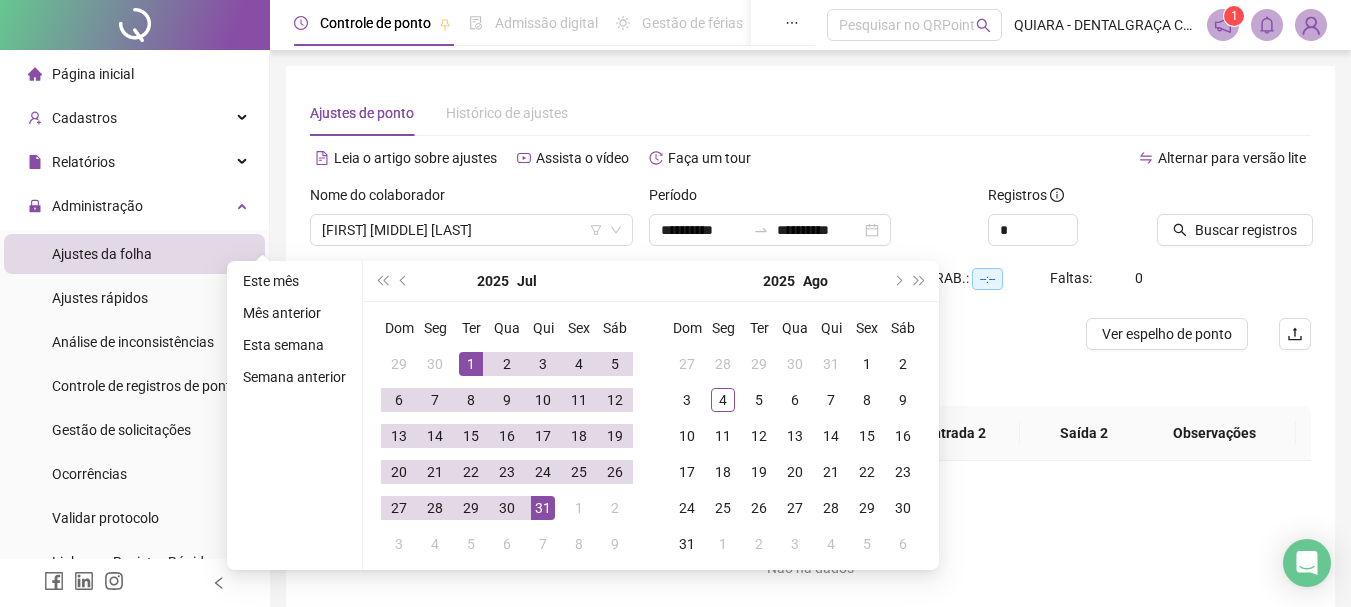 click on "Ajustes de ponto Histórico de ajustes" at bounding box center (810, 113) 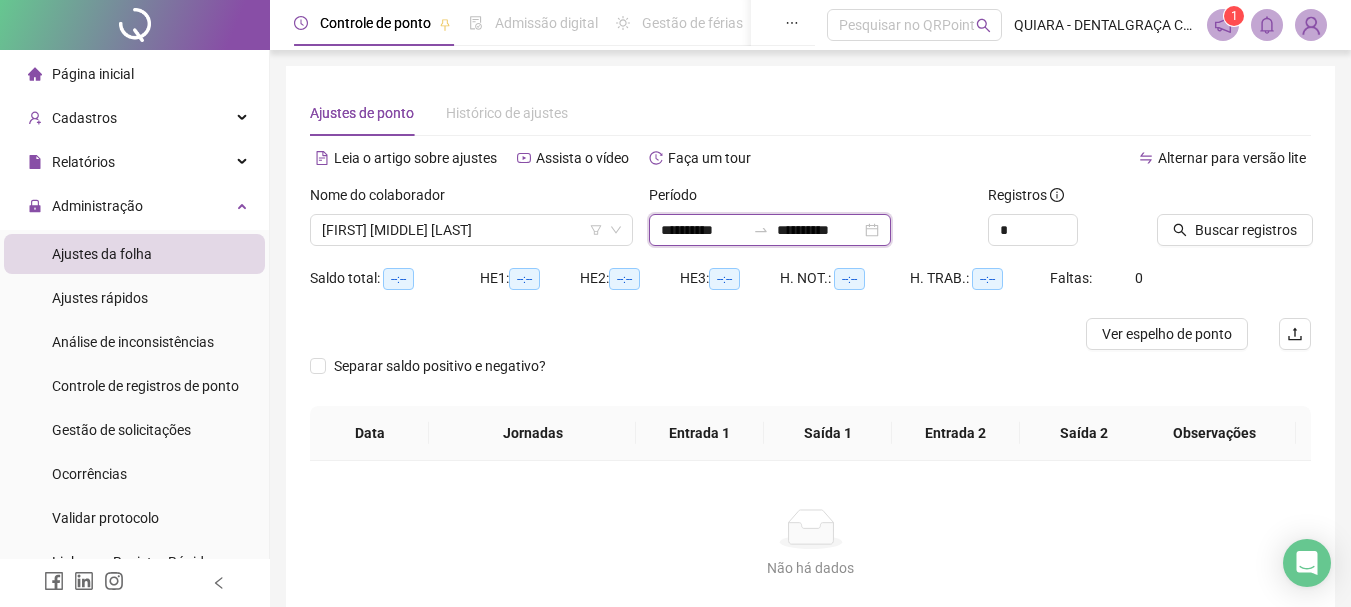 click on "**********" at bounding box center (703, 230) 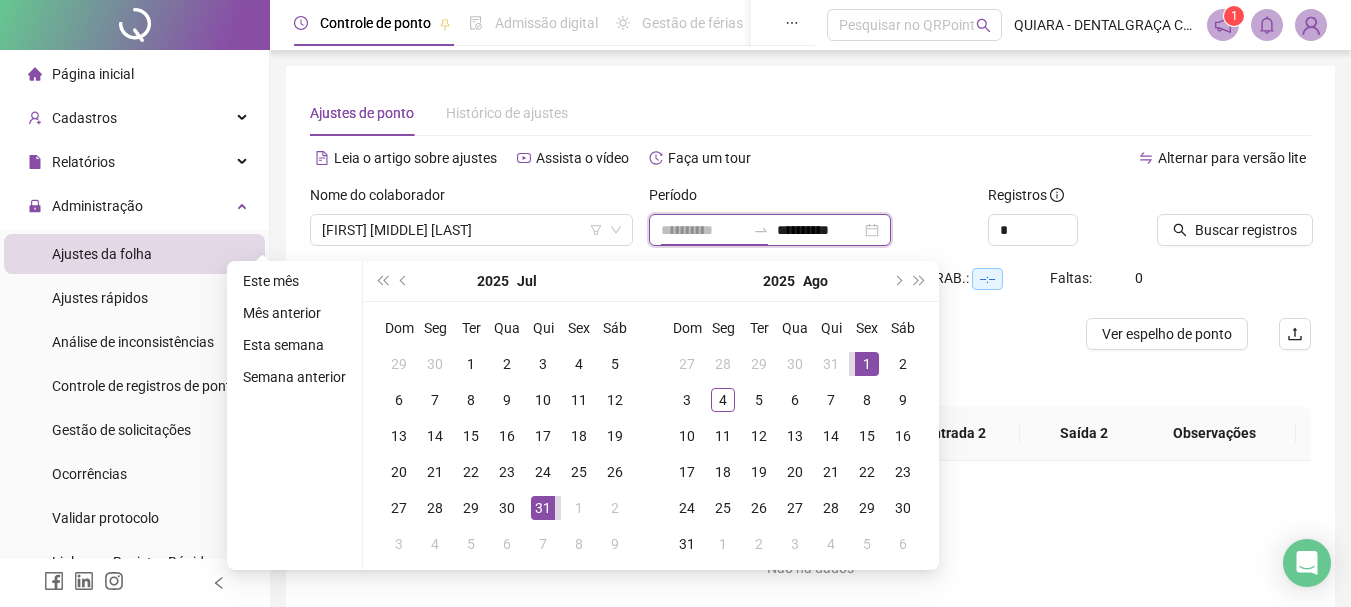 type on "**********" 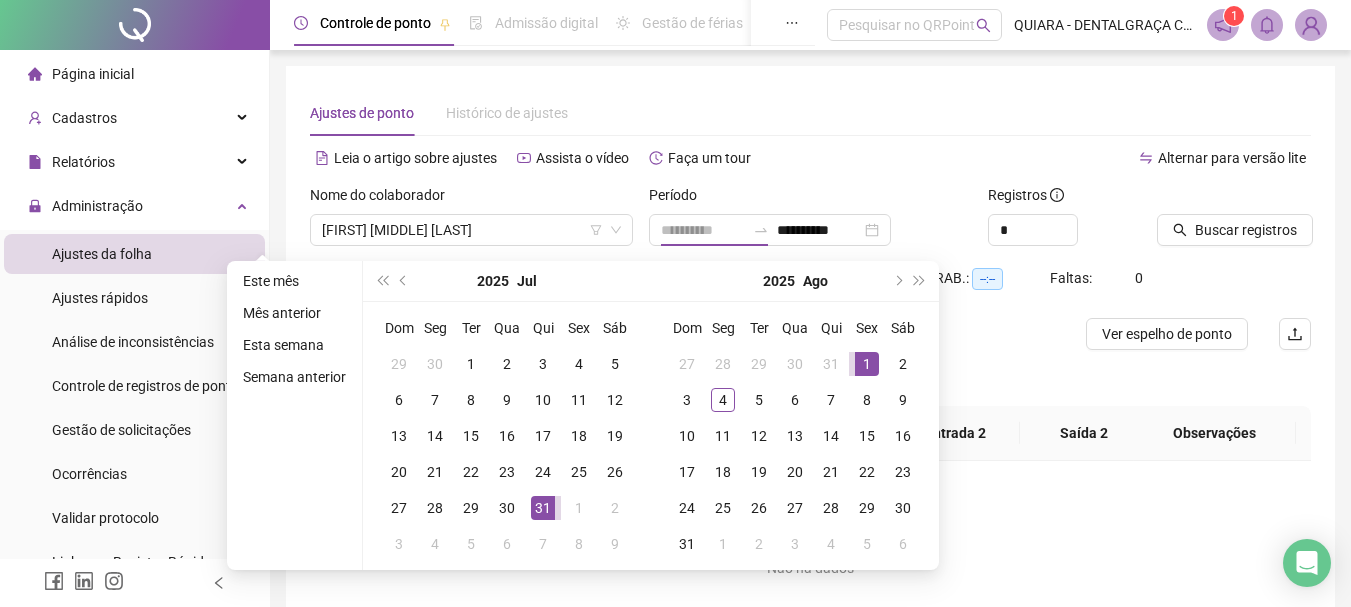 click on "1" at bounding box center (867, 364) 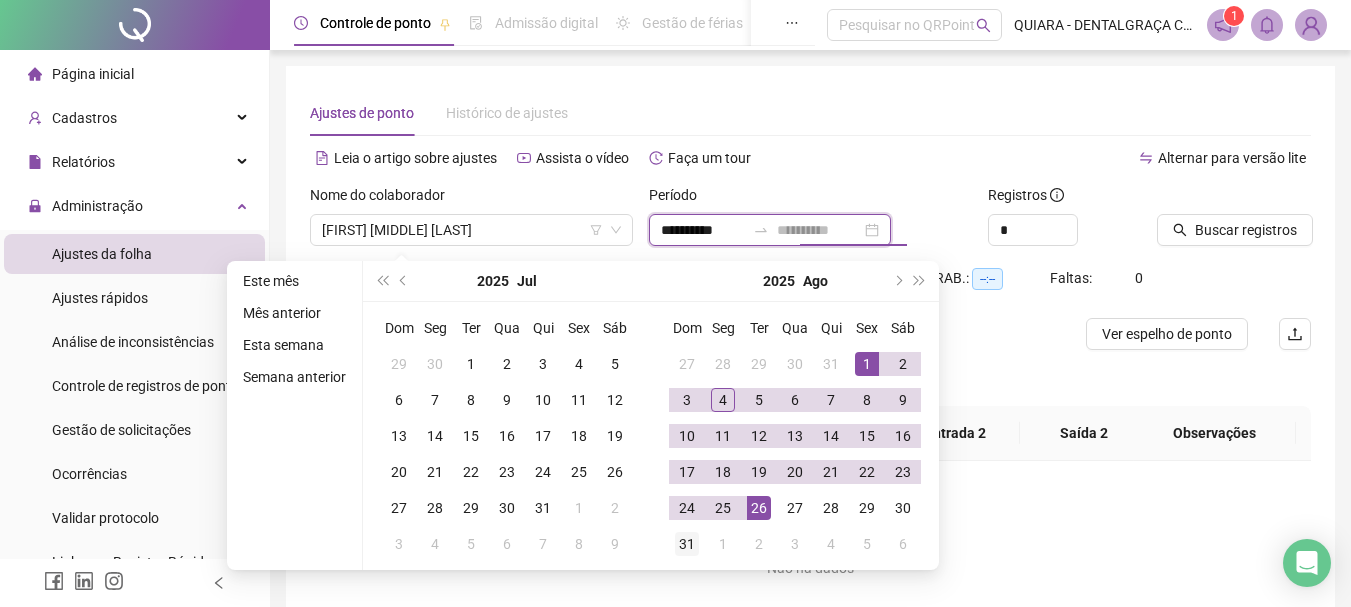 type on "**********" 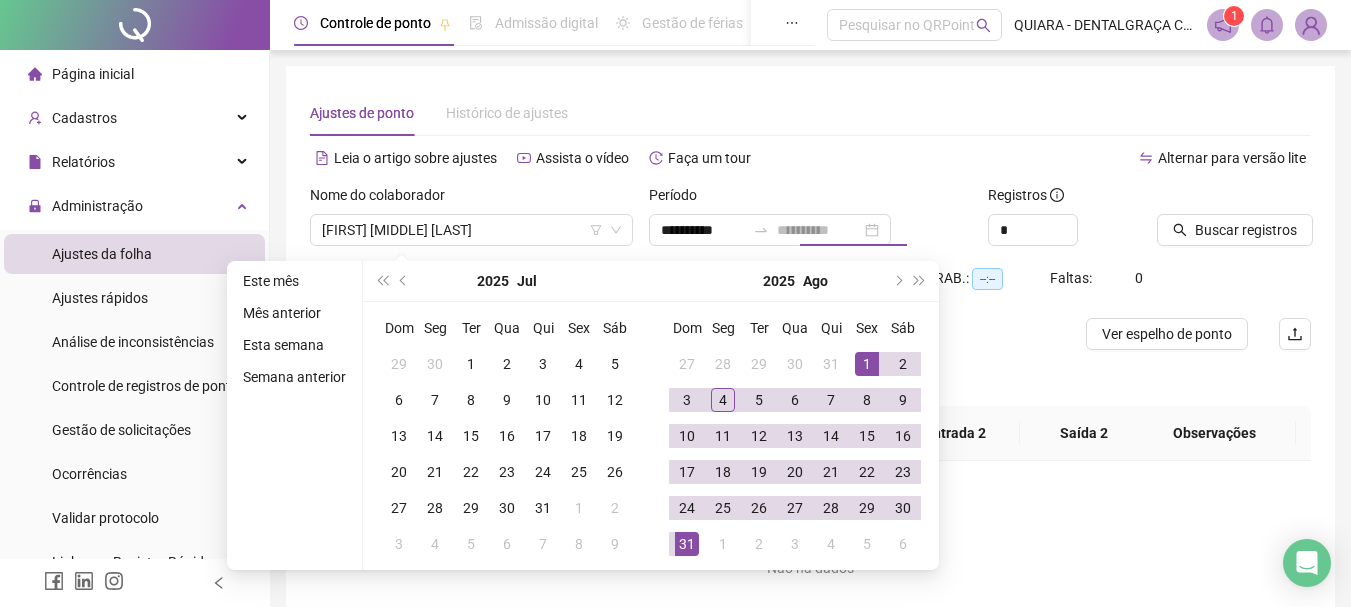 click on "31" at bounding box center (687, 544) 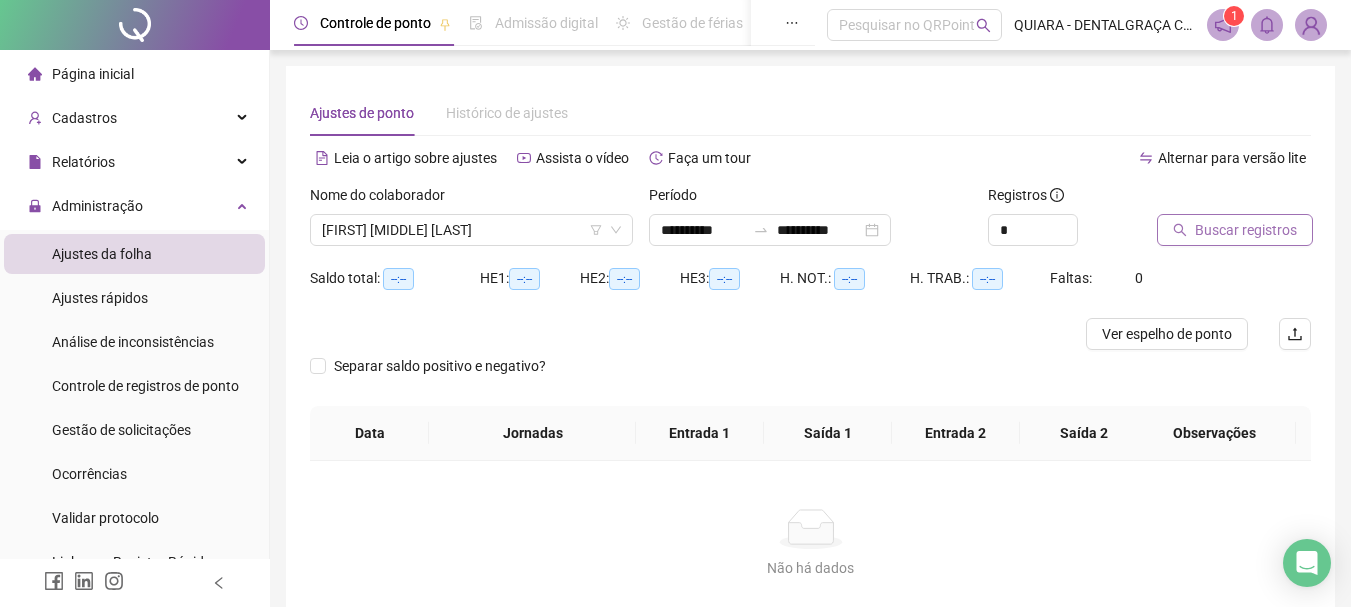 click on "Buscar registros" at bounding box center [1246, 230] 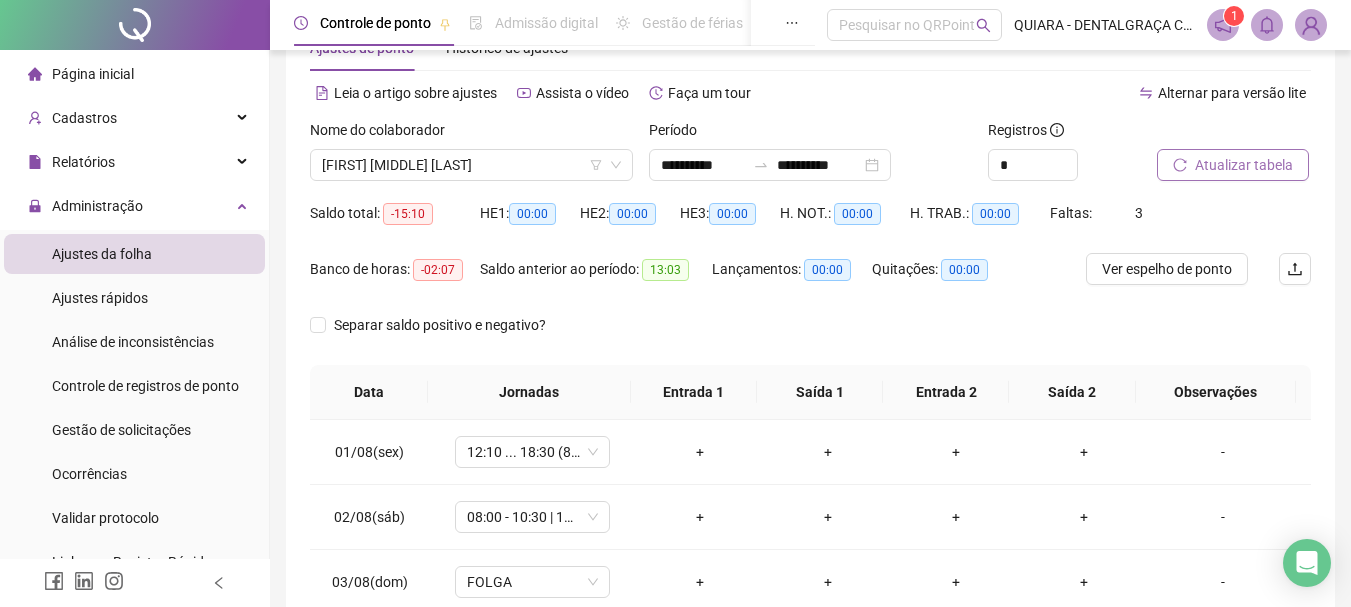 scroll, scrollTop: 100, scrollLeft: 0, axis: vertical 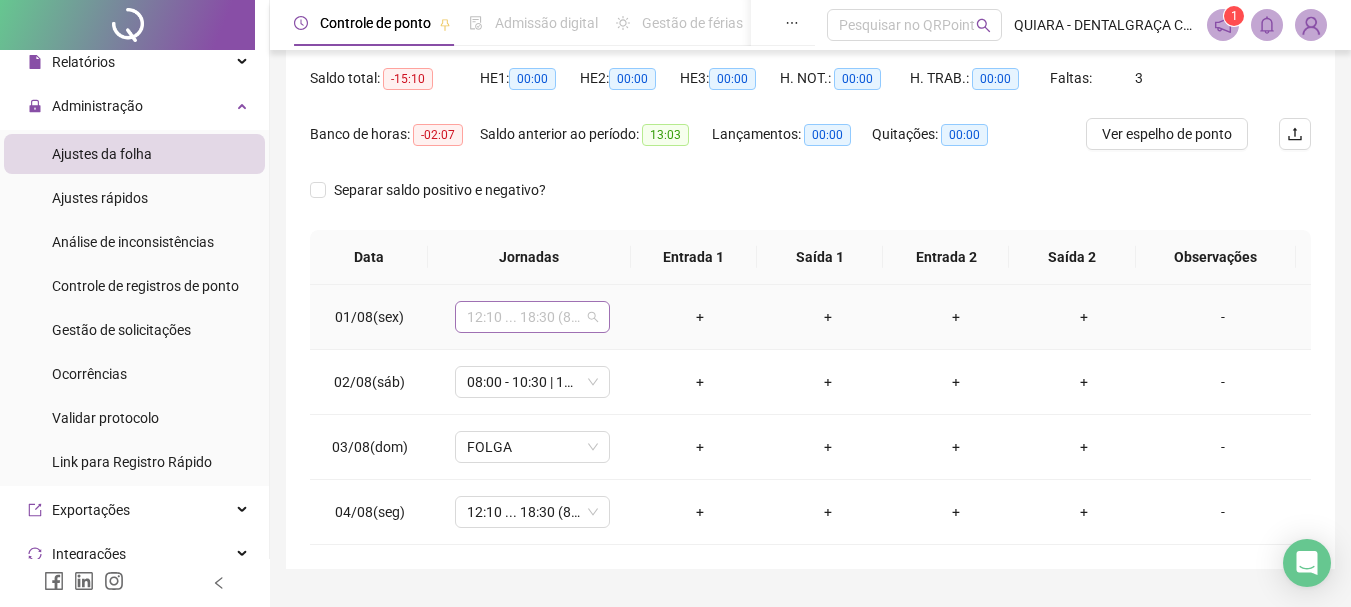 click on "12:10 ... 18:30 (8 HORAS)" at bounding box center [532, 317] 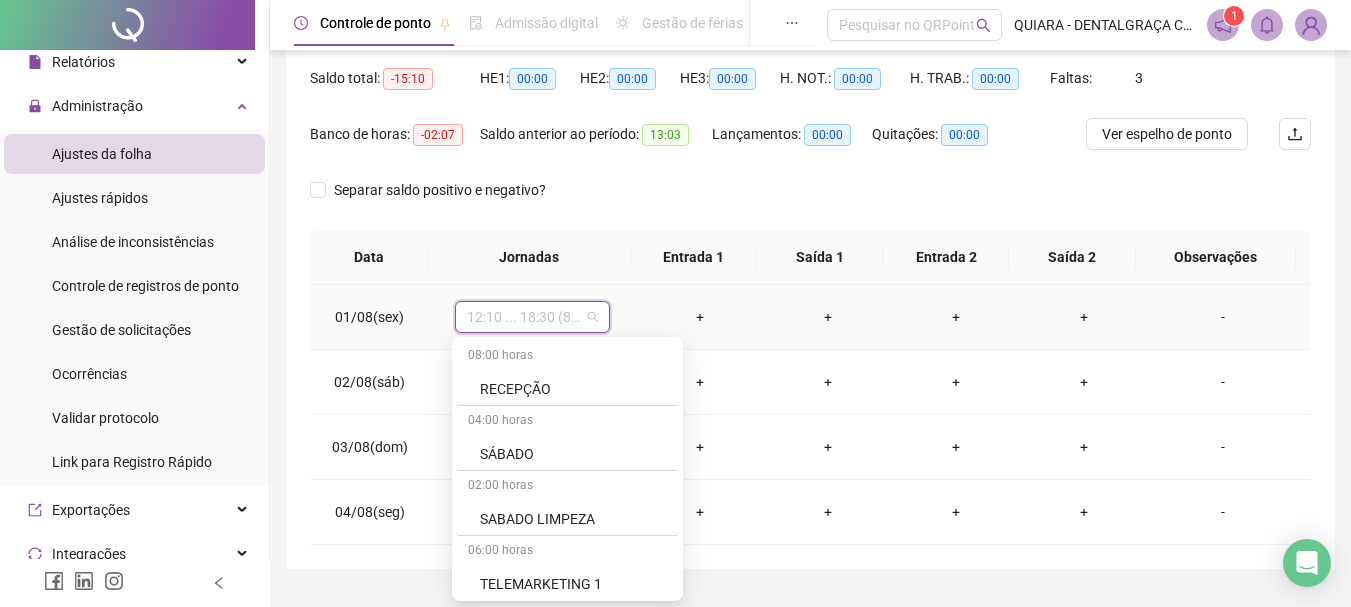 scroll, scrollTop: 1564, scrollLeft: 0, axis: vertical 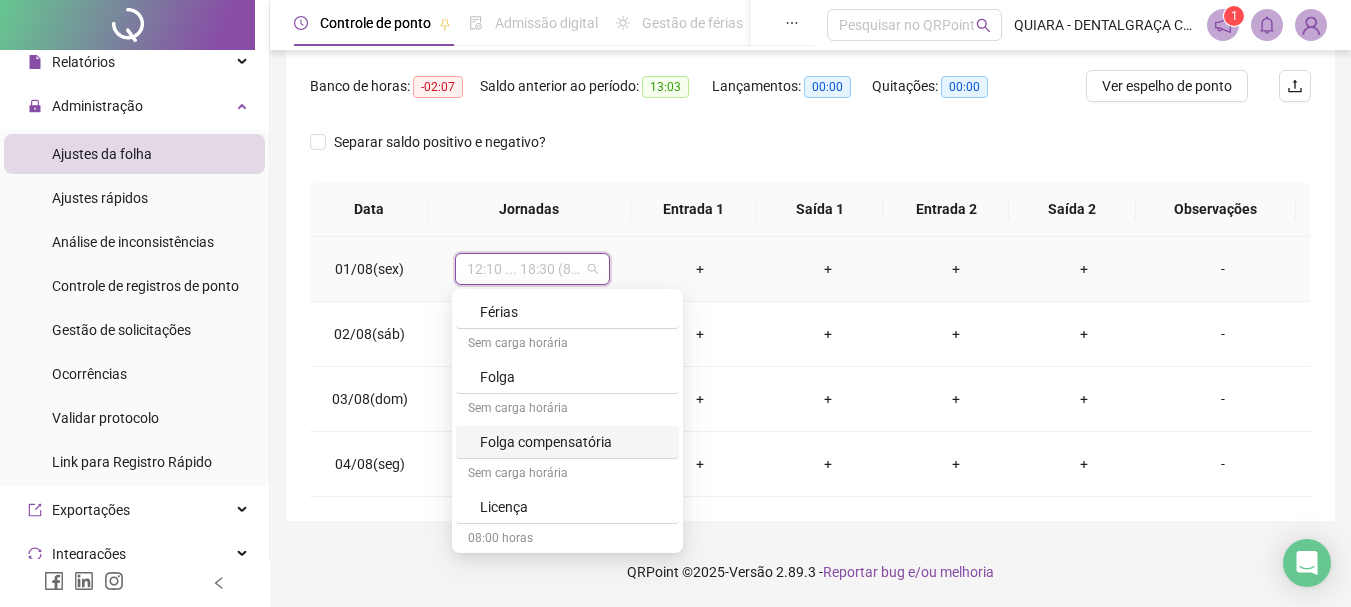 click on "Folga compensatória" at bounding box center (573, 442) 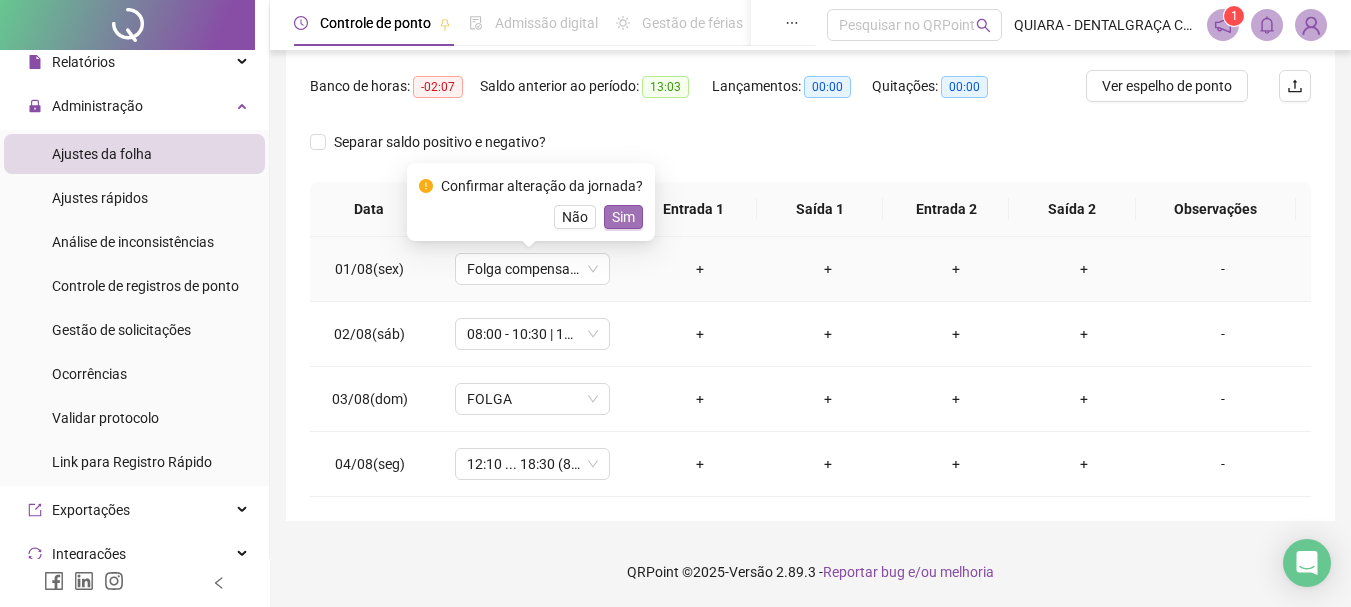 click on "Sim" at bounding box center (623, 217) 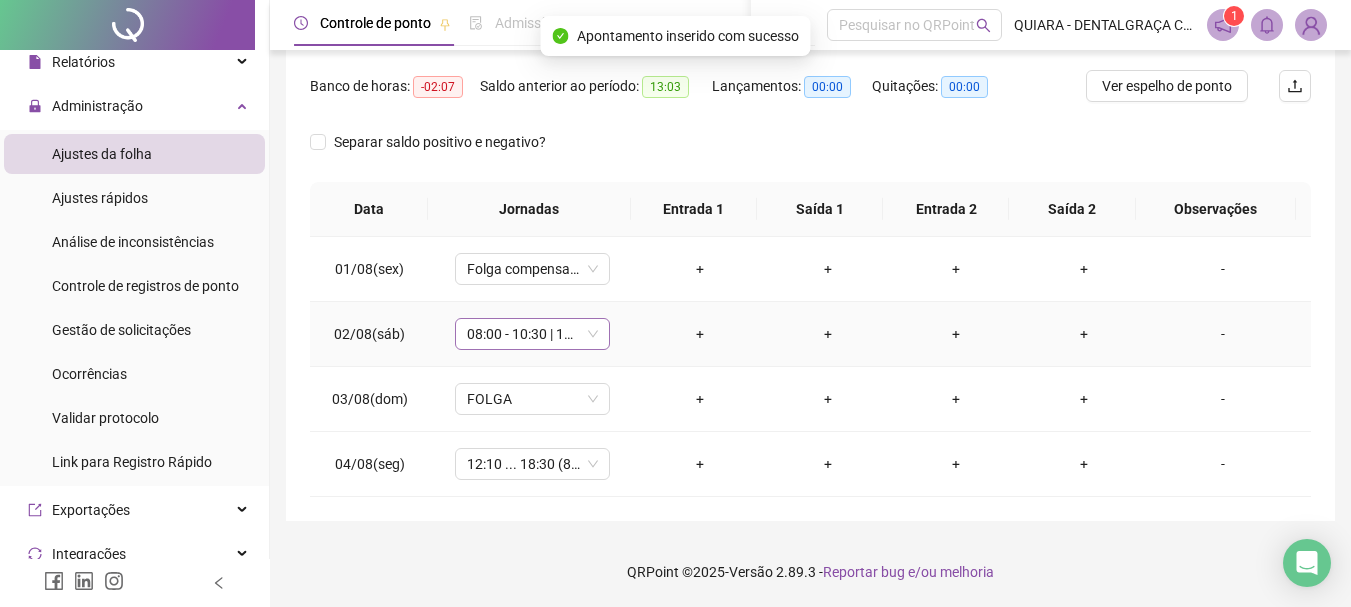 click on "08:00 - 10:30 | 10:40 - 12:00" at bounding box center [532, 334] 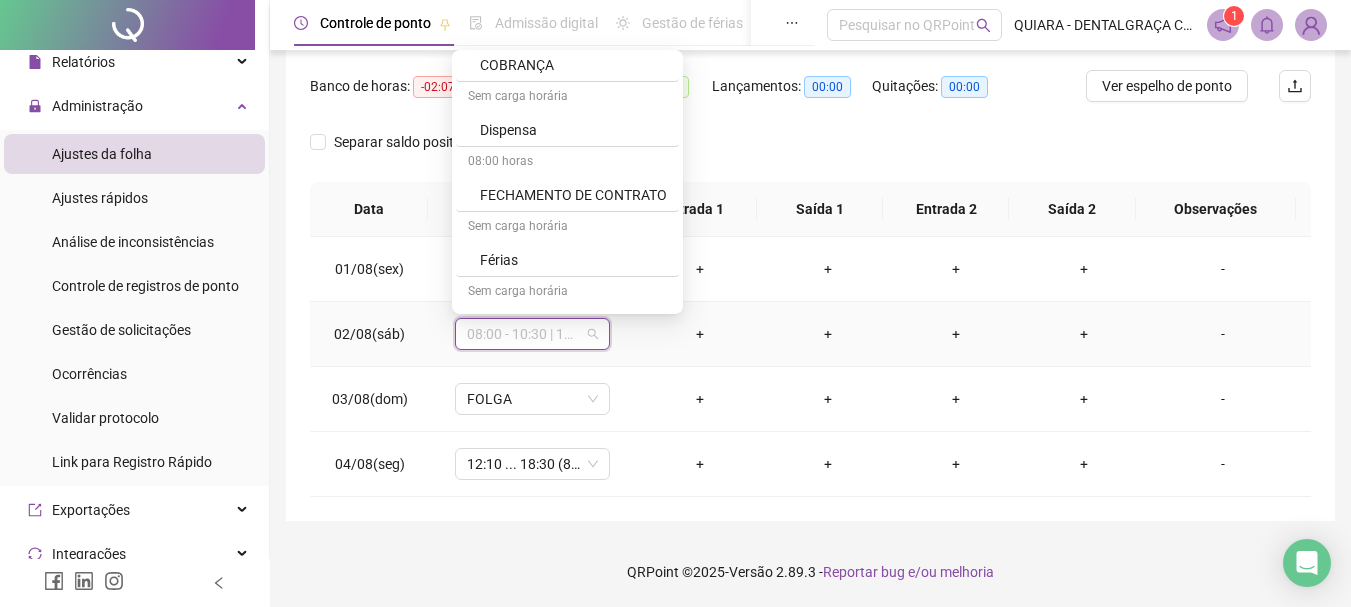 scroll, scrollTop: 1200, scrollLeft: 0, axis: vertical 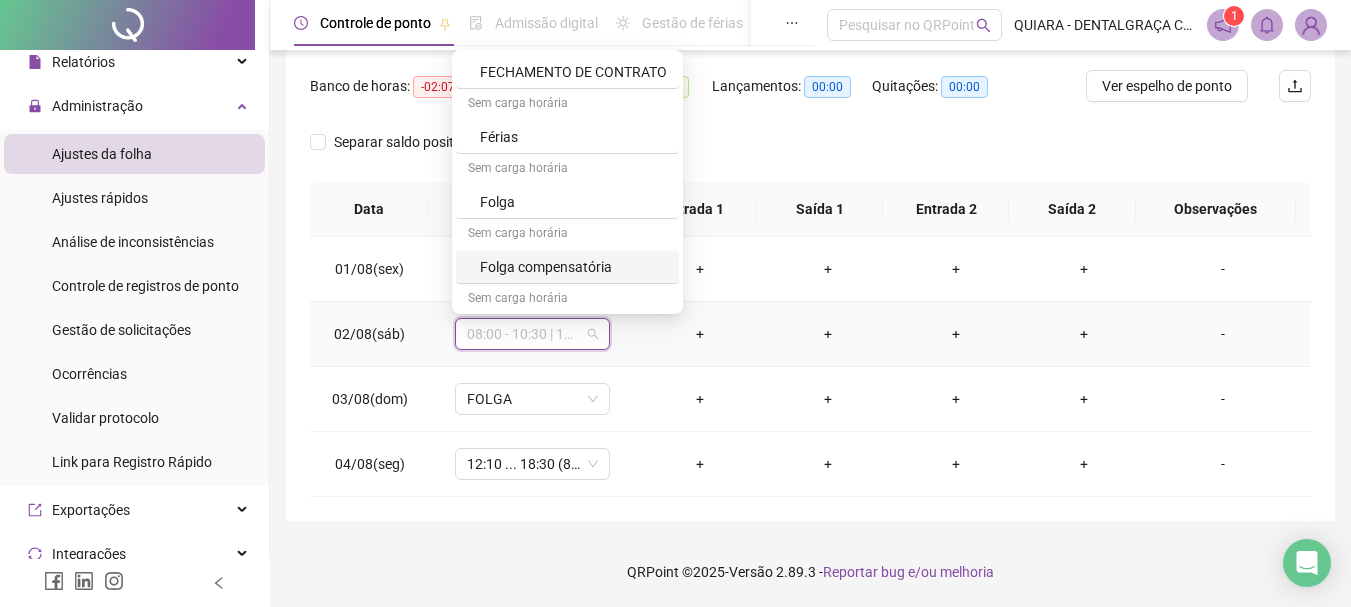 click on "Folga compensatória" at bounding box center [573, 267] 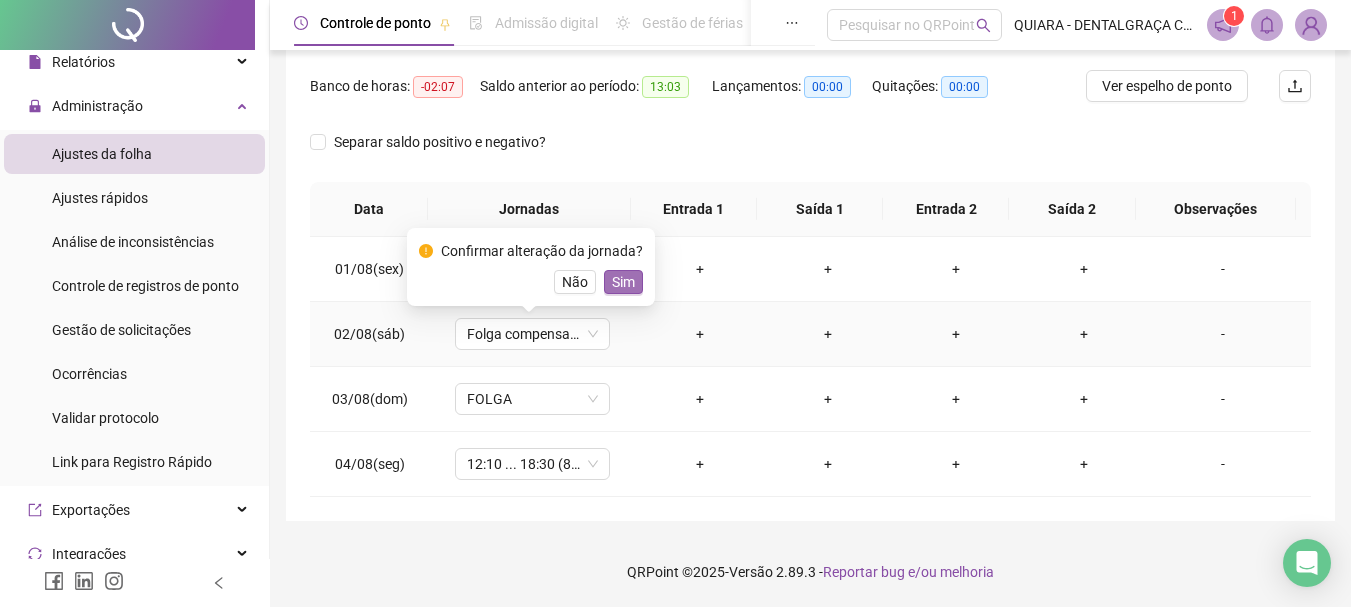 click on "Sim" at bounding box center (623, 282) 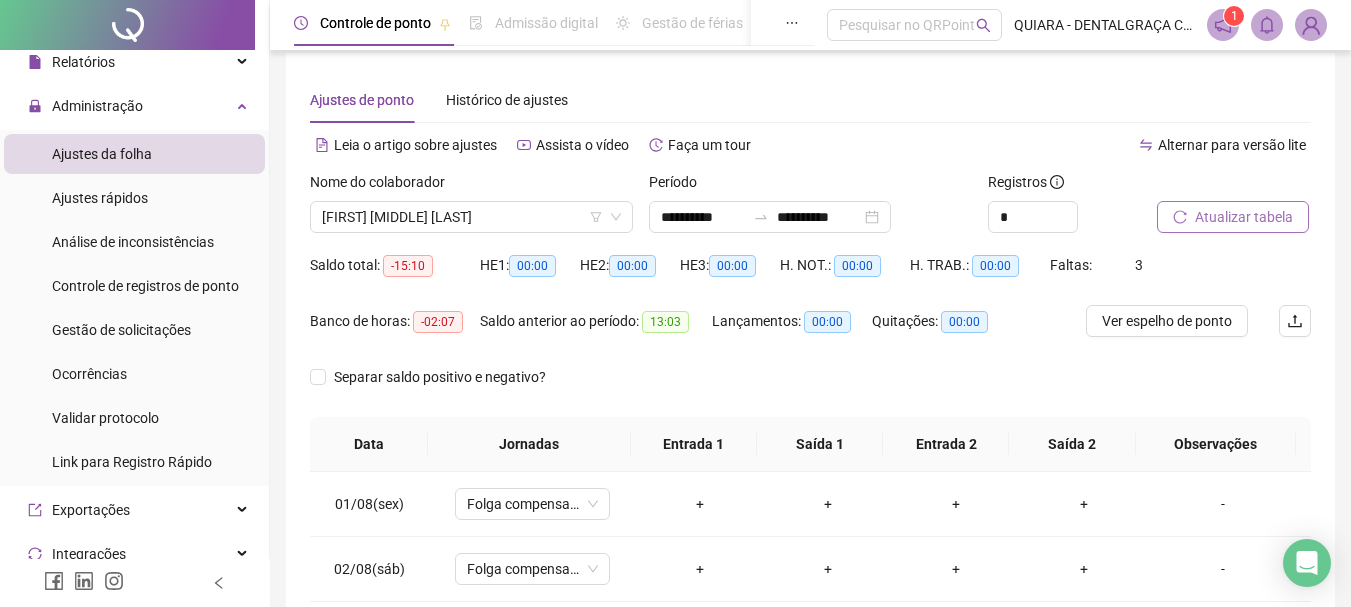 scroll, scrollTop: 0, scrollLeft: 0, axis: both 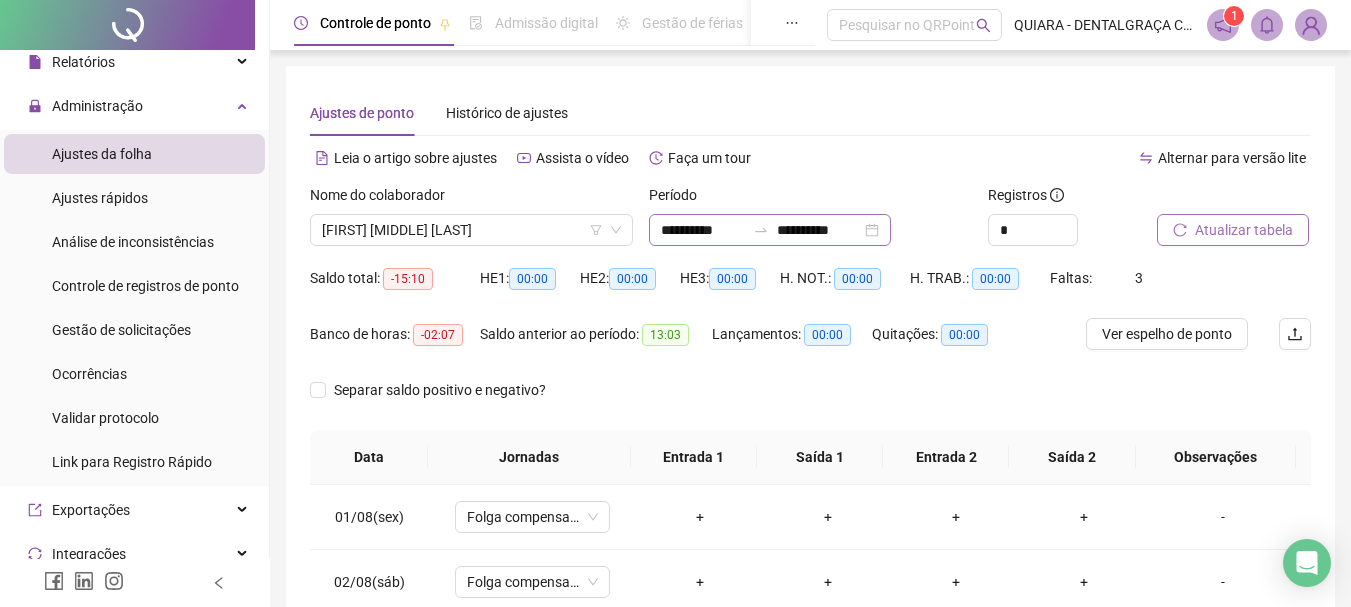 click on "**********" at bounding box center (770, 230) 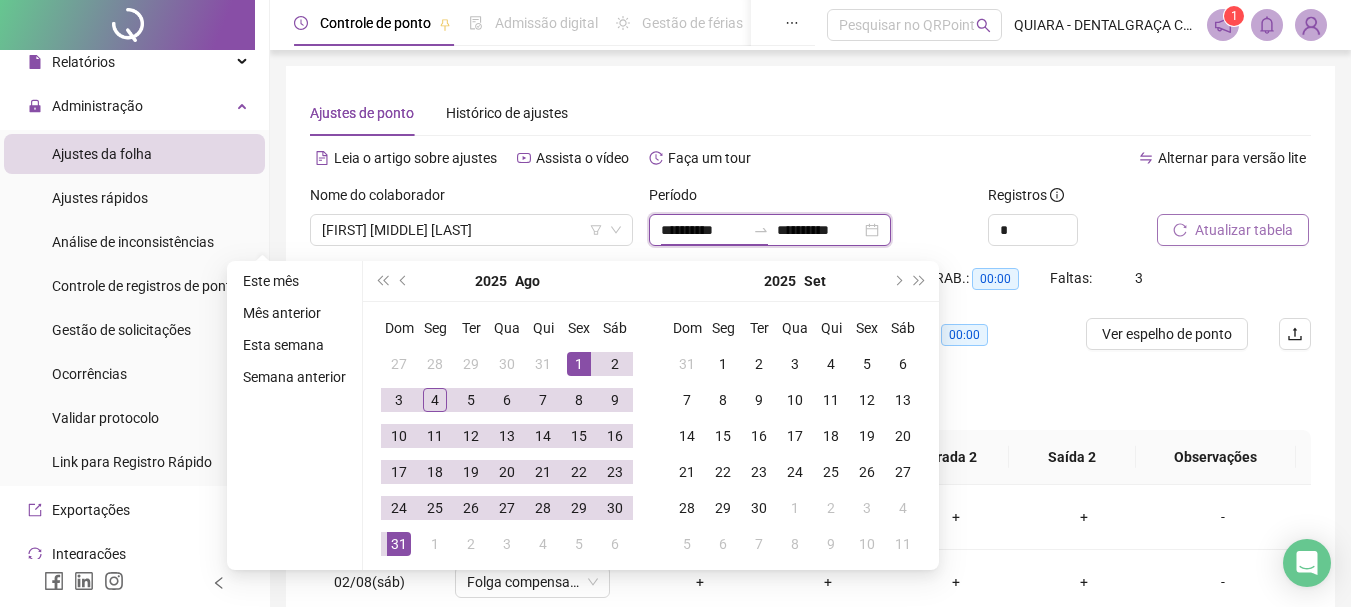 click on "**********" at bounding box center [703, 230] 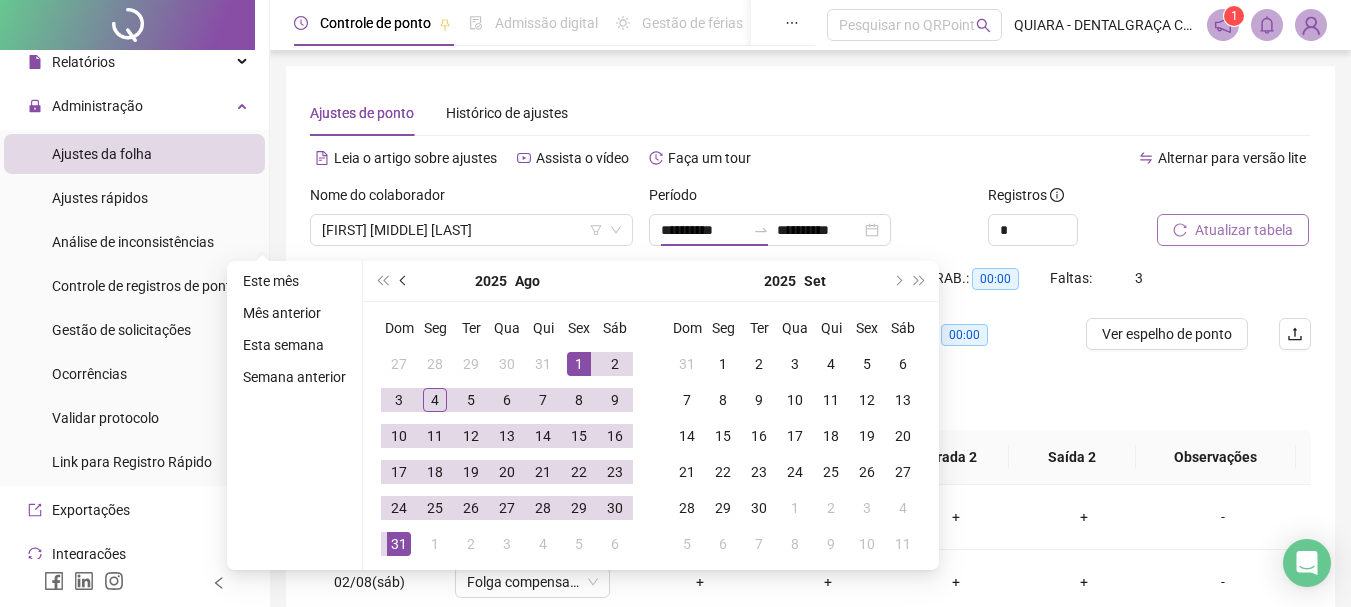 click at bounding box center [405, 281] 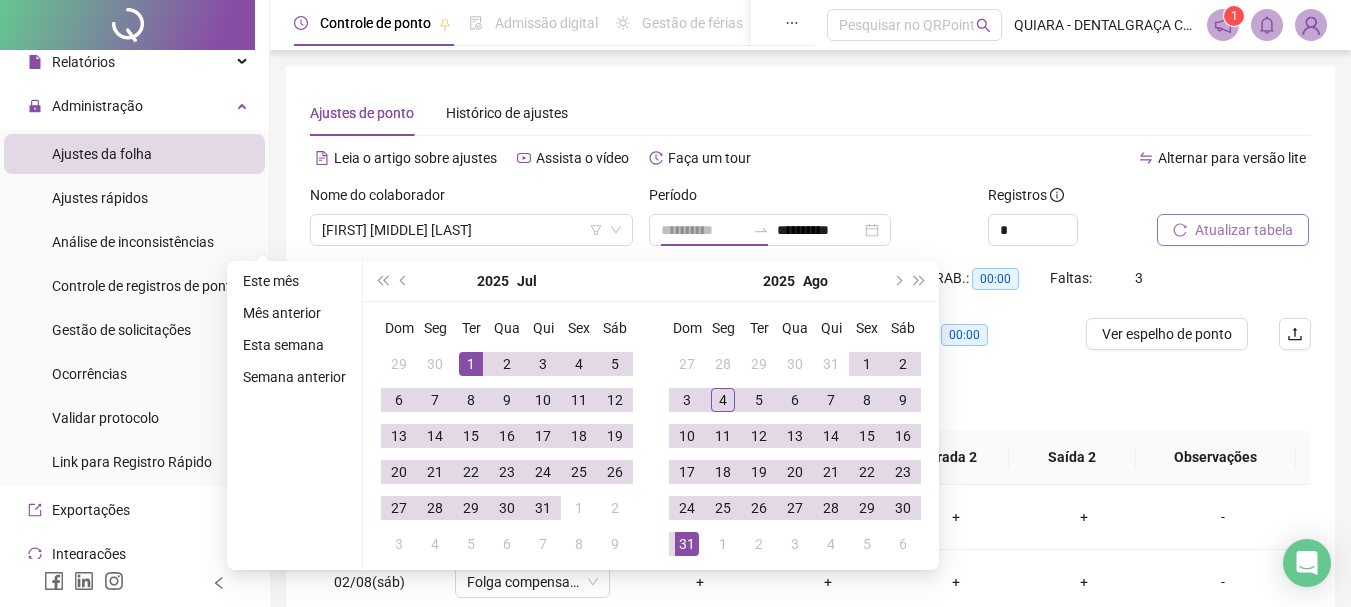 type on "**********" 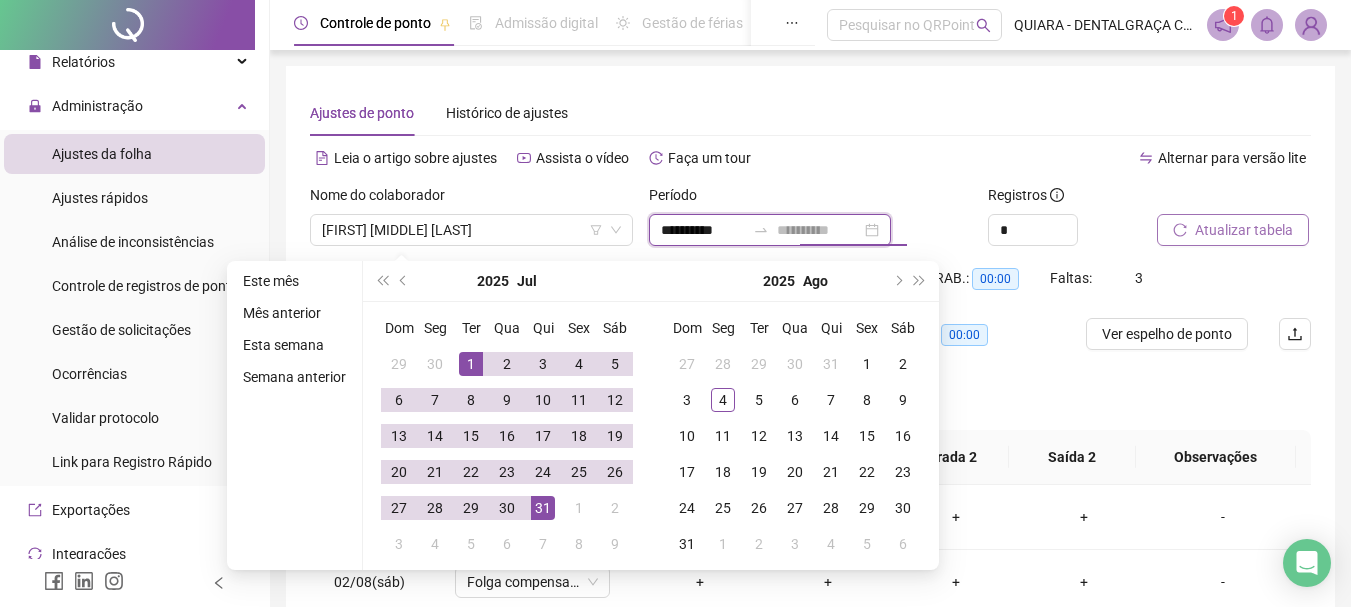 type on "**********" 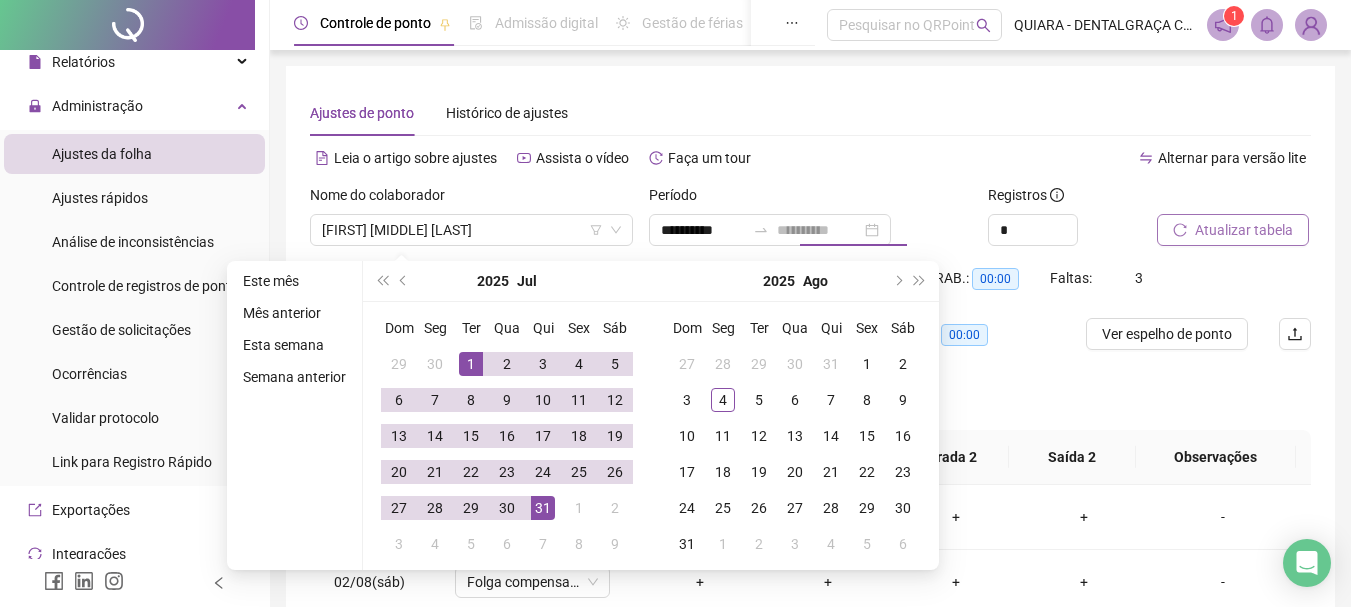 click on "31" at bounding box center [543, 508] 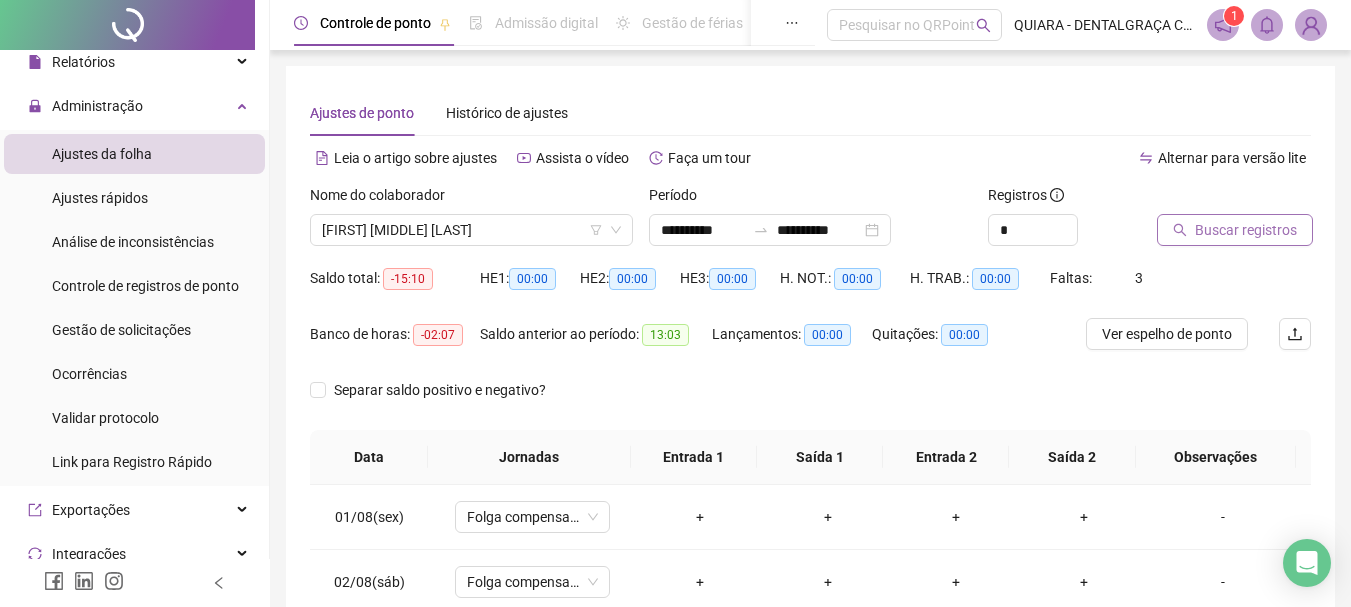 click on "Buscar registros" at bounding box center [1246, 230] 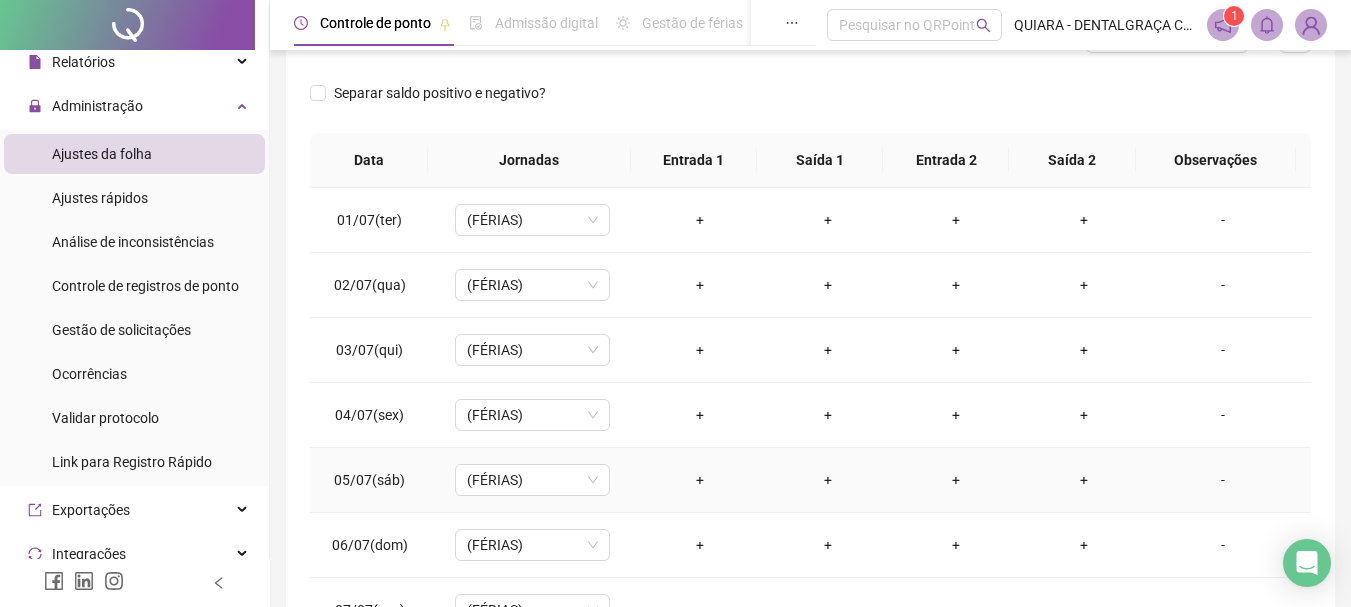scroll, scrollTop: 415, scrollLeft: 0, axis: vertical 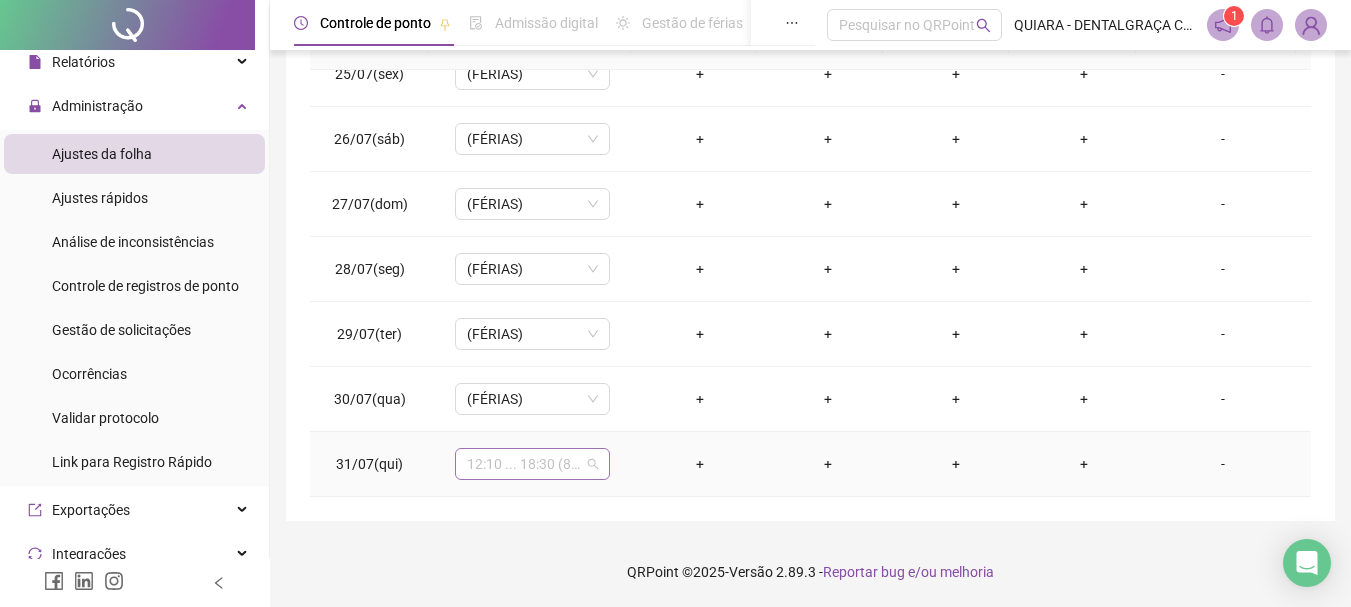 click on "12:10 ... 18:30 (8 HORAS)" at bounding box center (532, 464) 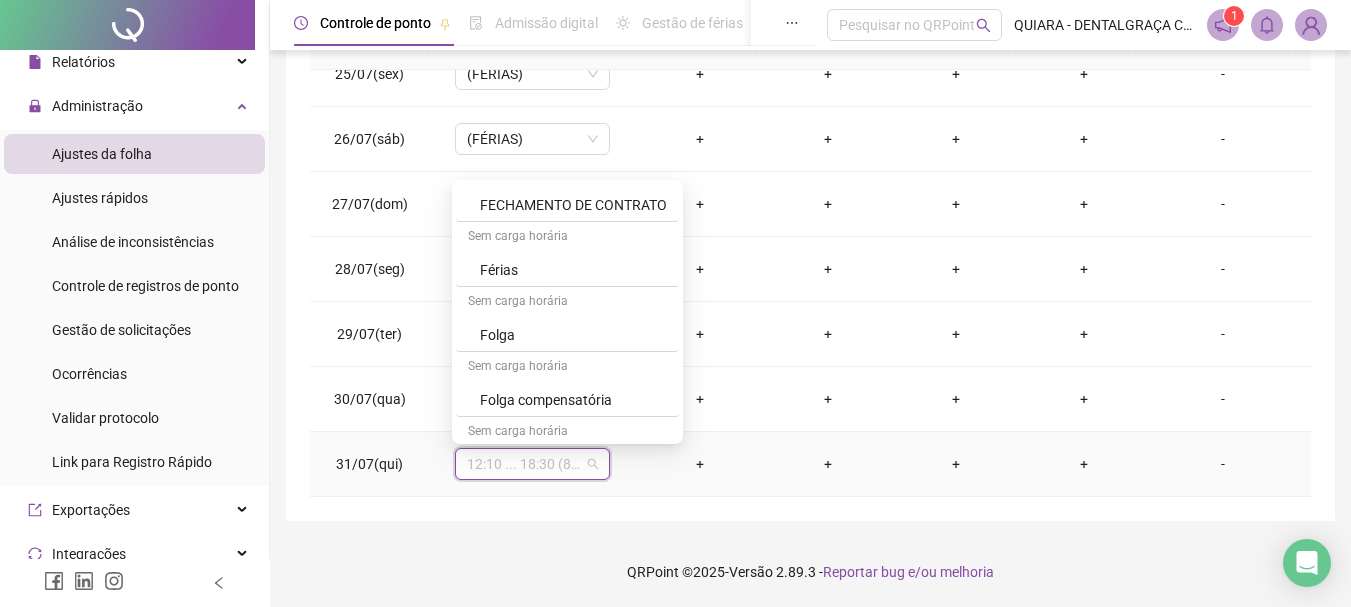 scroll, scrollTop: 1200, scrollLeft: 0, axis: vertical 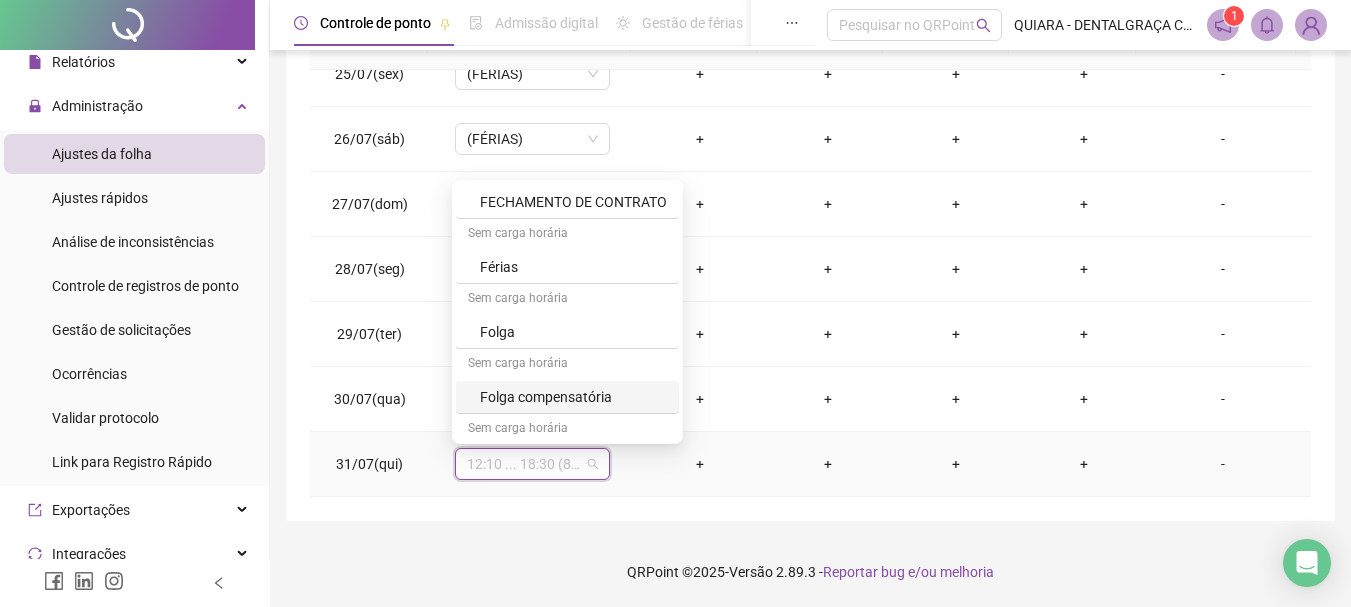 click on "Folga compensatória" at bounding box center (573, 397) 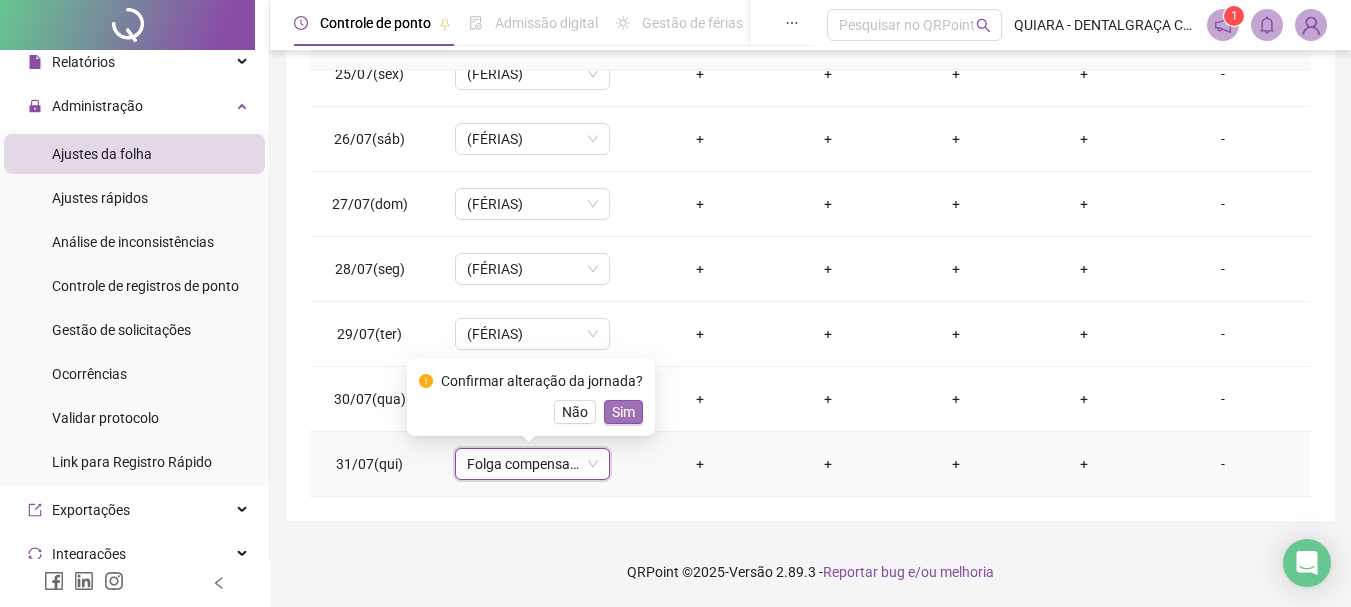 click on "Sim" at bounding box center [623, 412] 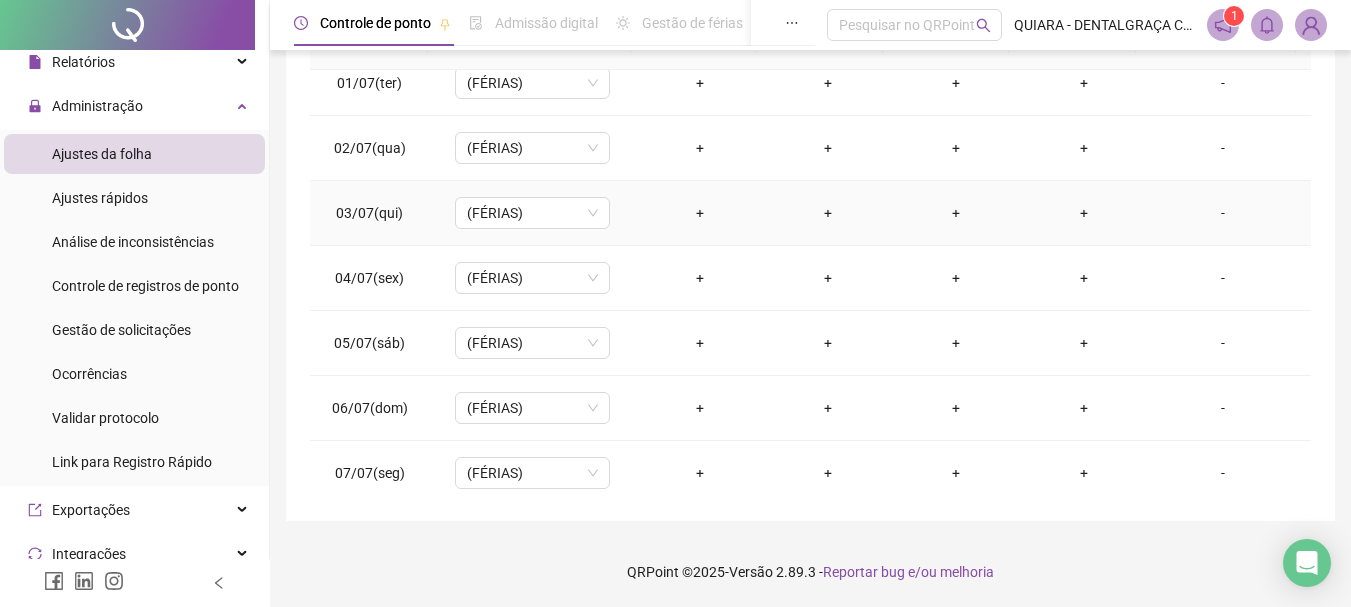 scroll, scrollTop: 0, scrollLeft: 0, axis: both 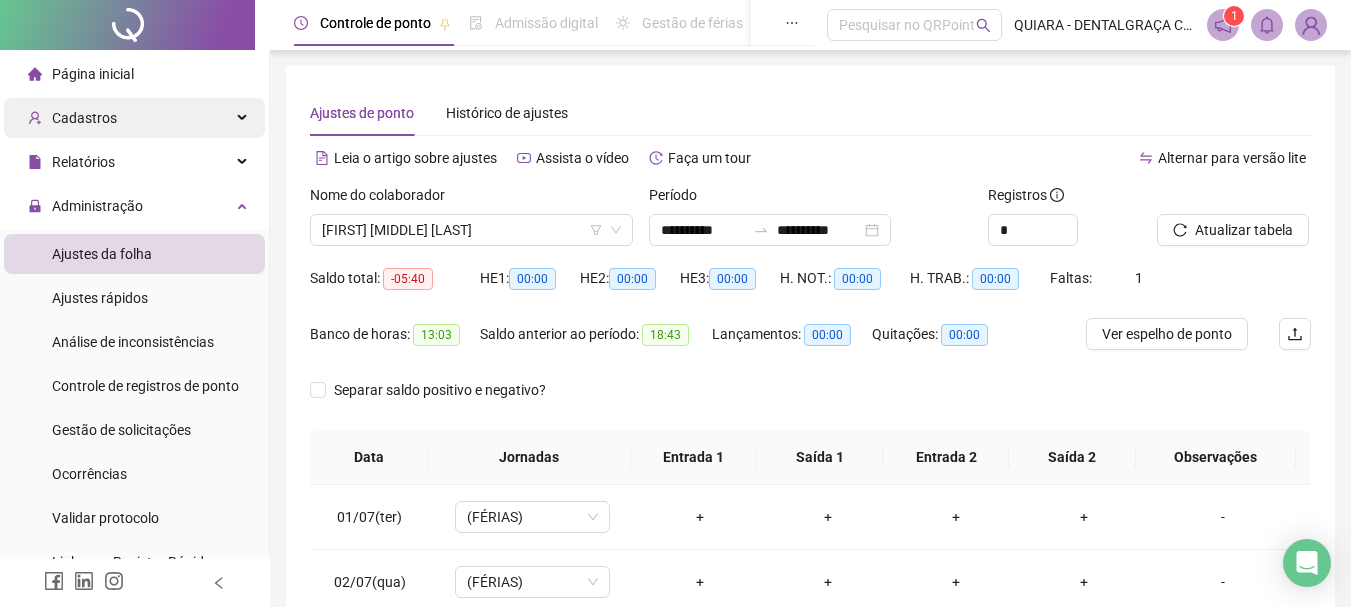 click on "Cadastros" at bounding box center [134, 118] 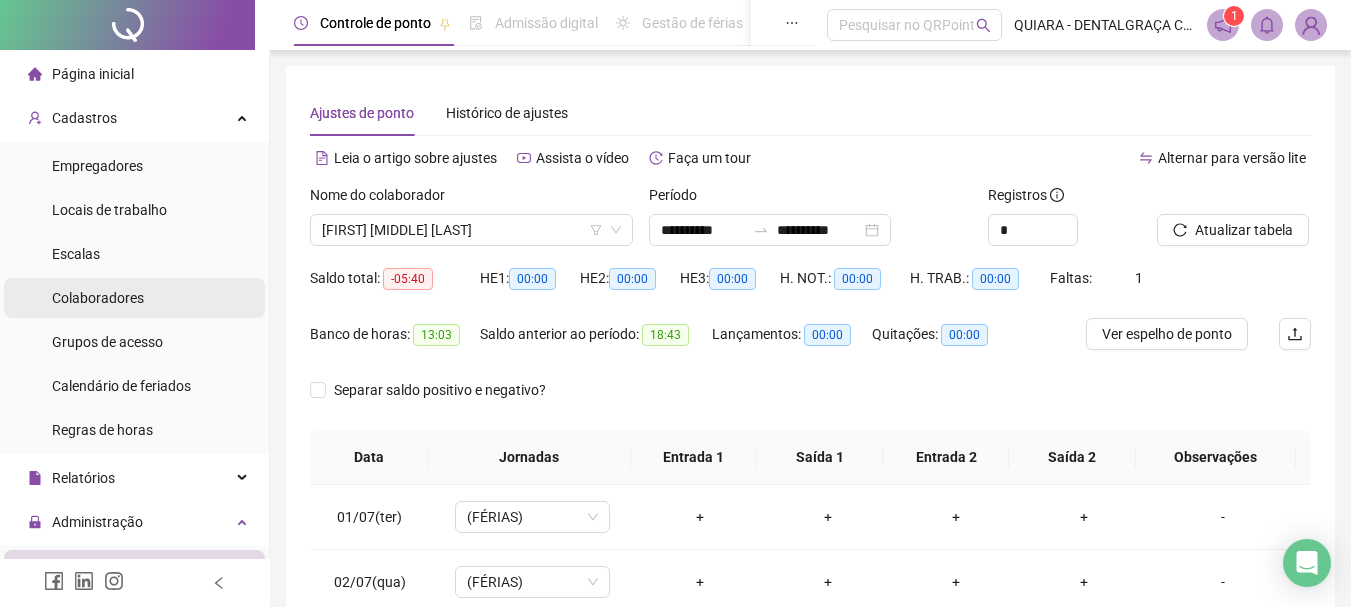 click on "Colaboradores" at bounding box center [98, 298] 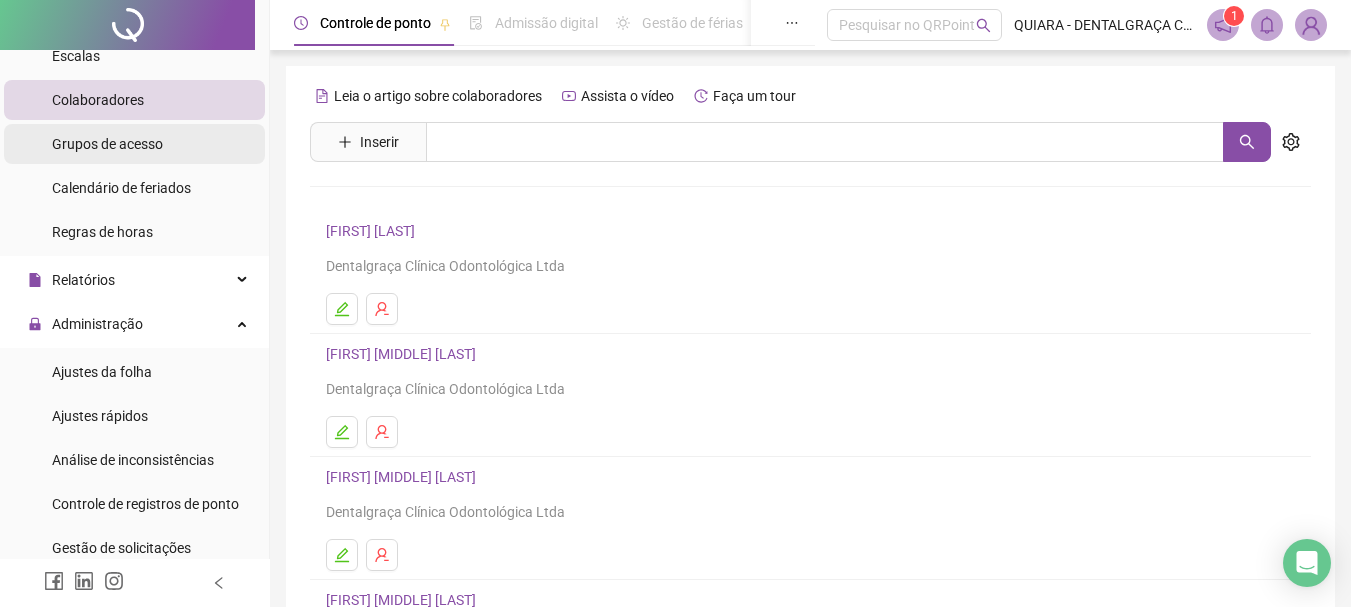 scroll, scrollTop: 200, scrollLeft: 0, axis: vertical 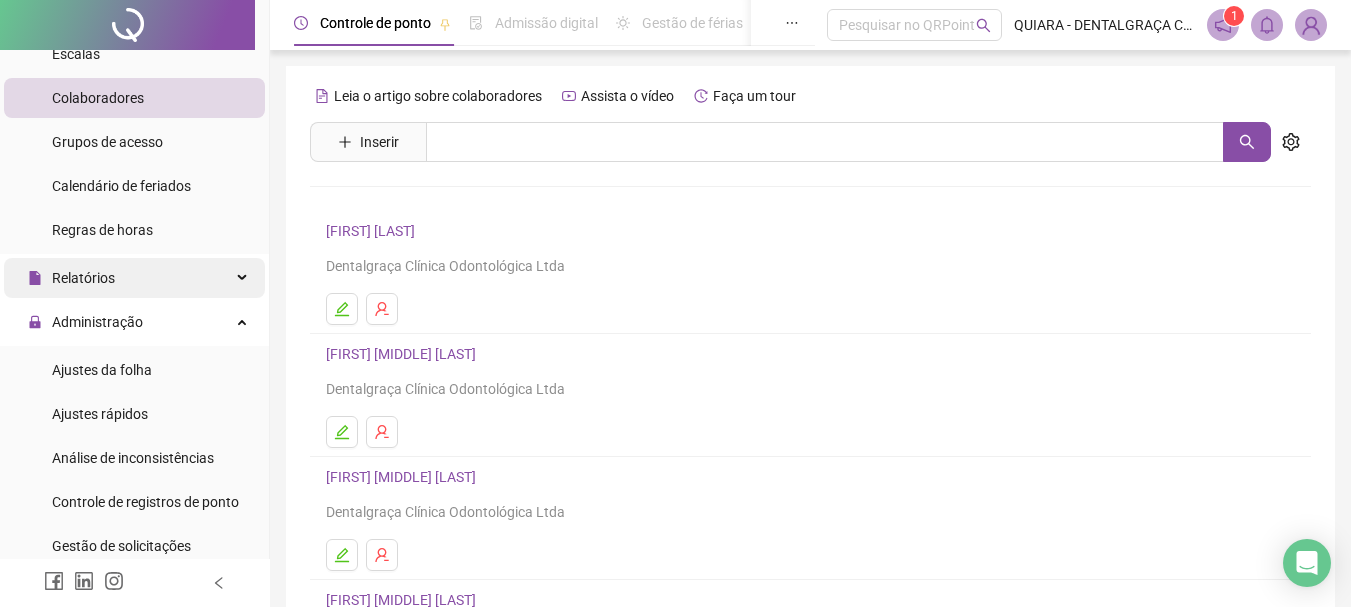 click on "Relatórios" at bounding box center (134, 278) 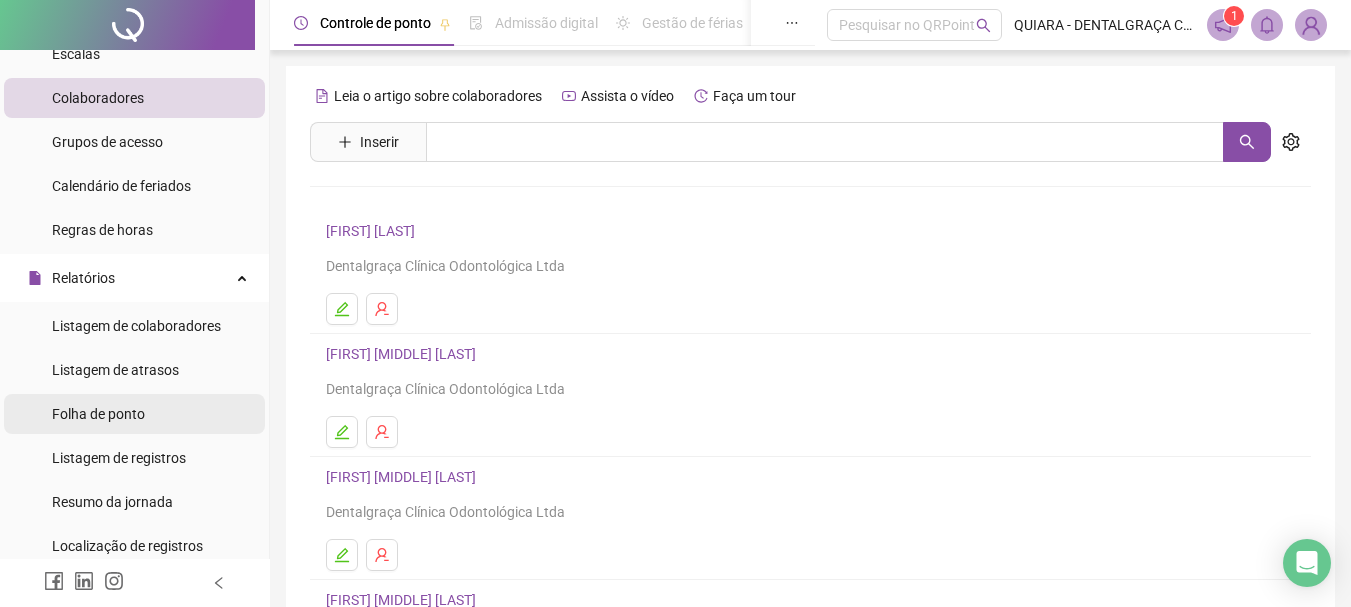 click on "Folha de ponto" at bounding box center [98, 414] 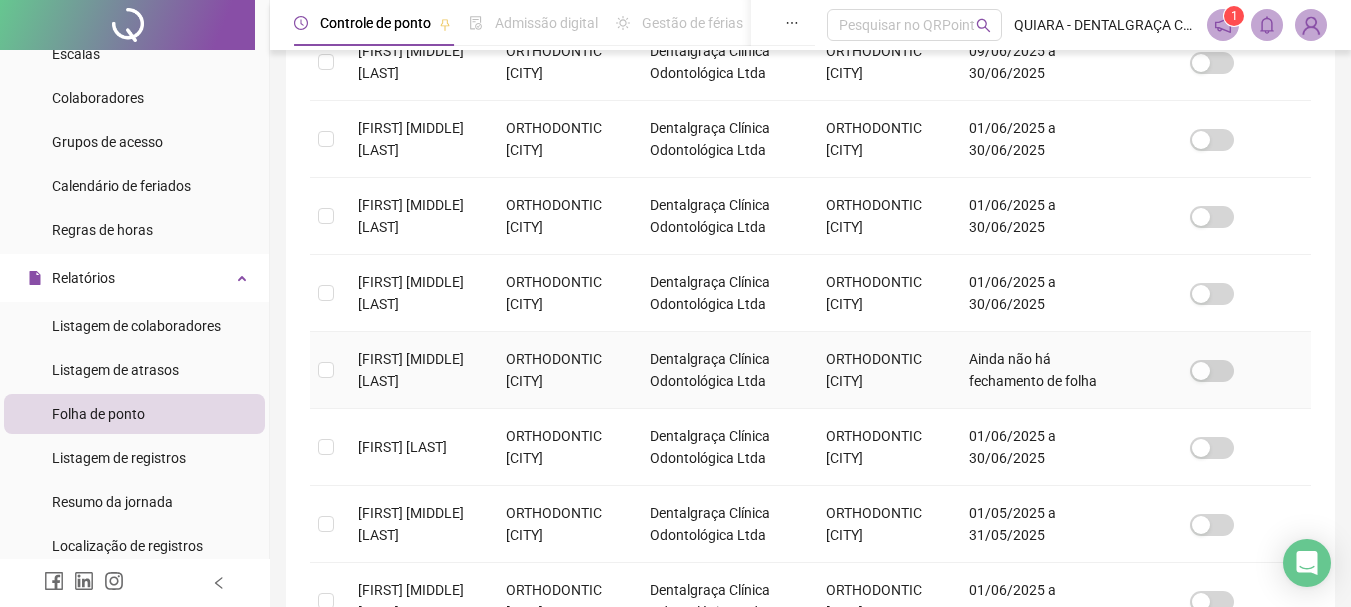 scroll, scrollTop: 506, scrollLeft: 0, axis: vertical 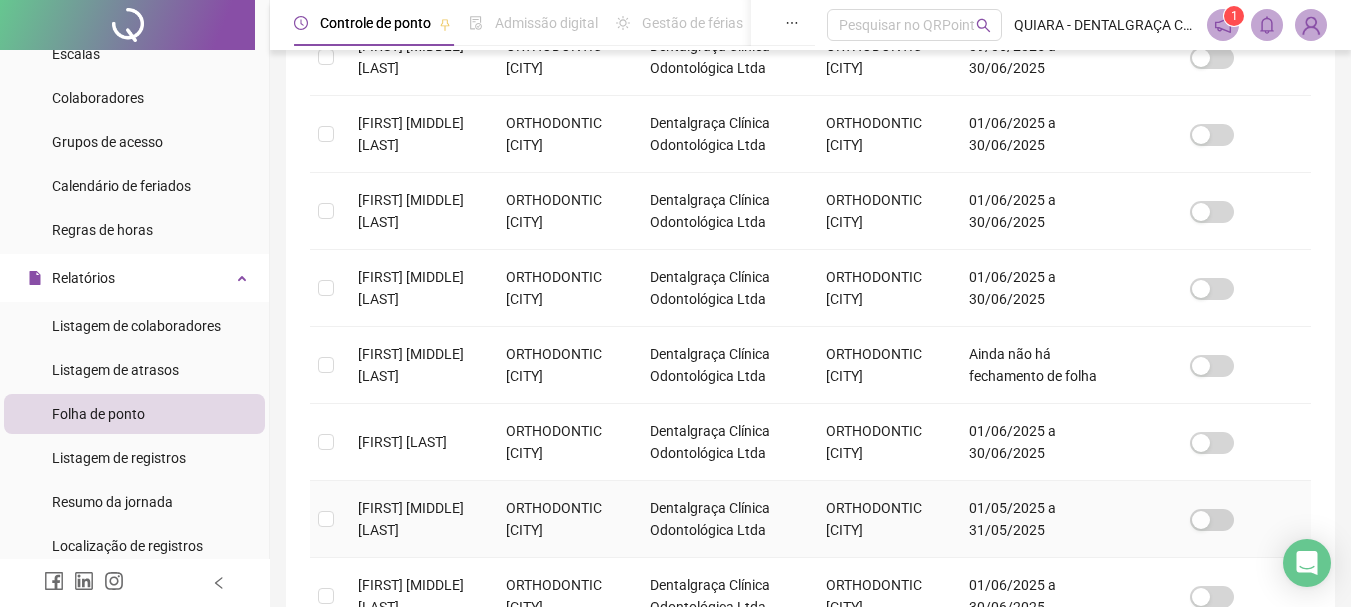 click on "[FIRST] [MIDDLE] [LAST]" at bounding box center [416, 519] 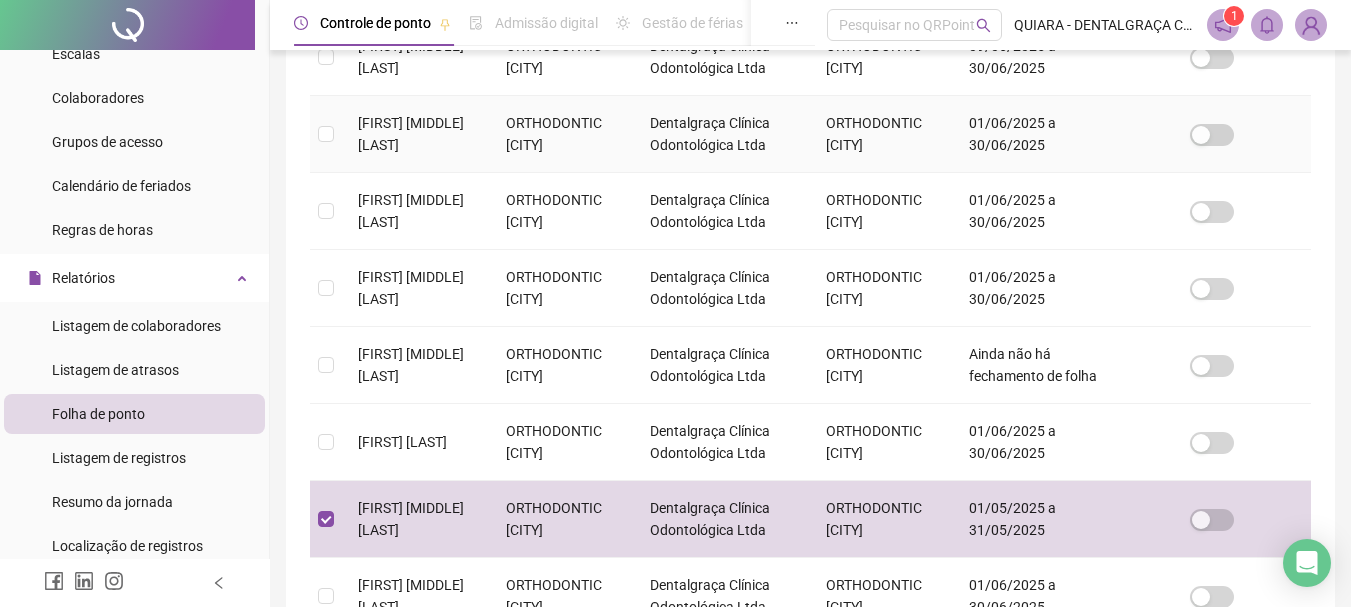 scroll, scrollTop: 106, scrollLeft: 0, axis: vertical 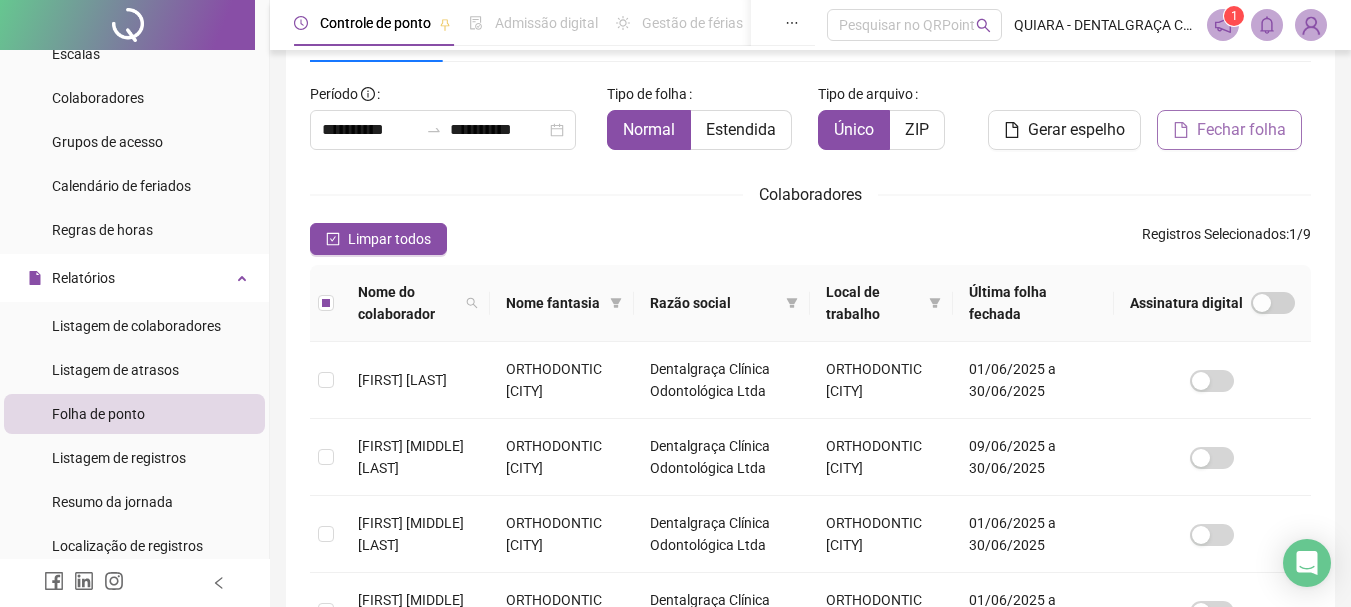 click on "Fechar folha" at bounding box center (1241, 130) 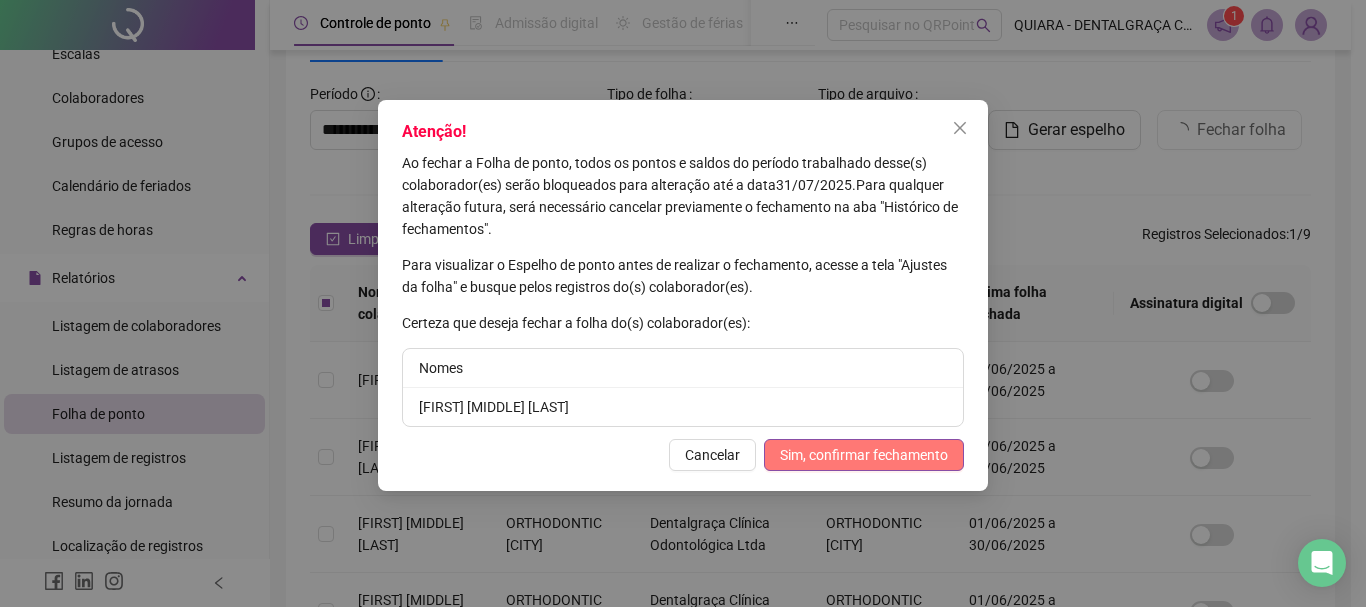 click on "Sim, confirmar fechamento" at bounding box center (864, 455) 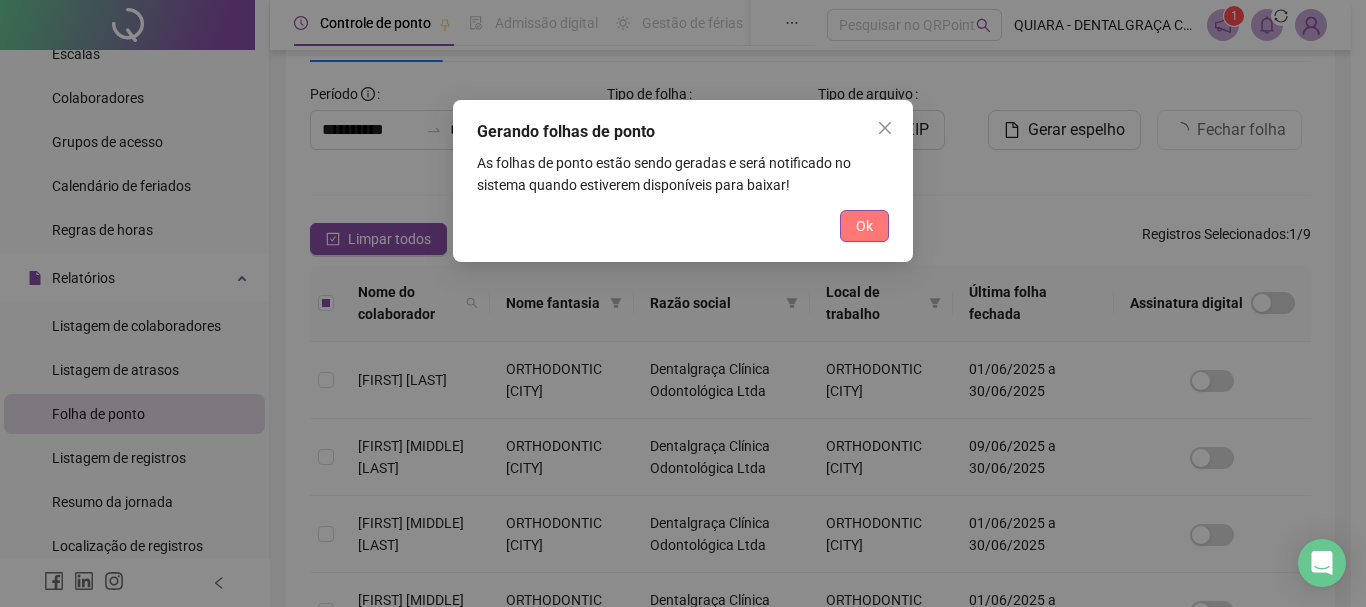 click on "Ok" at bounding box center (864, 226) 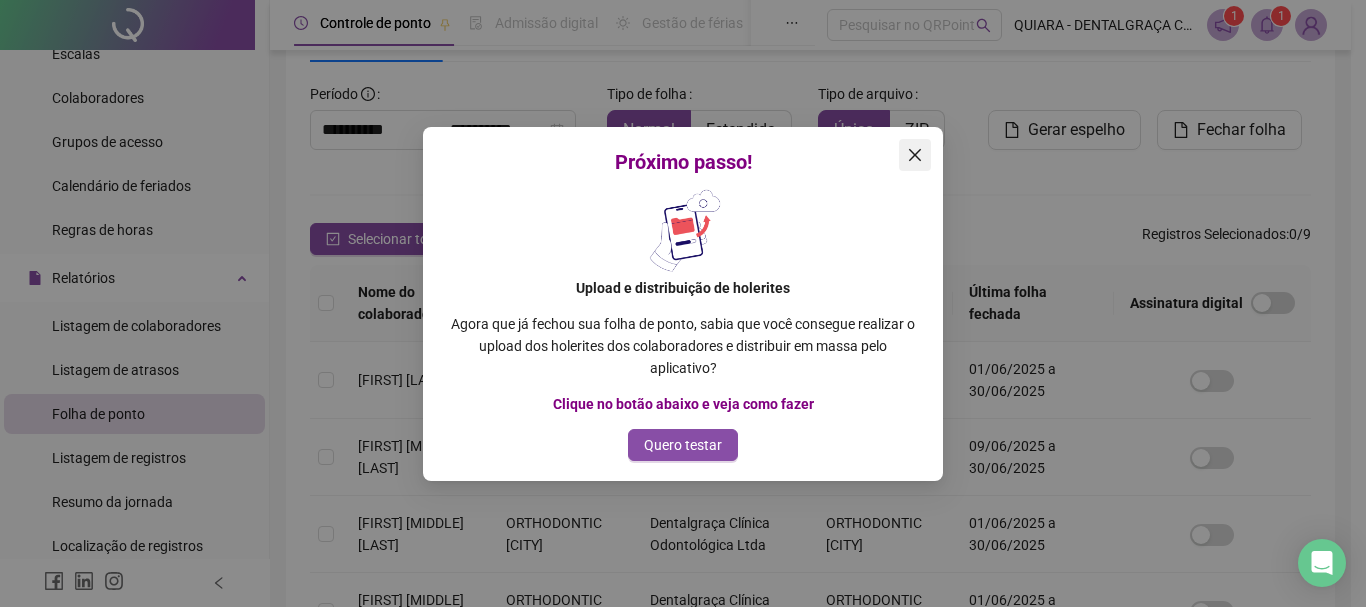 click 